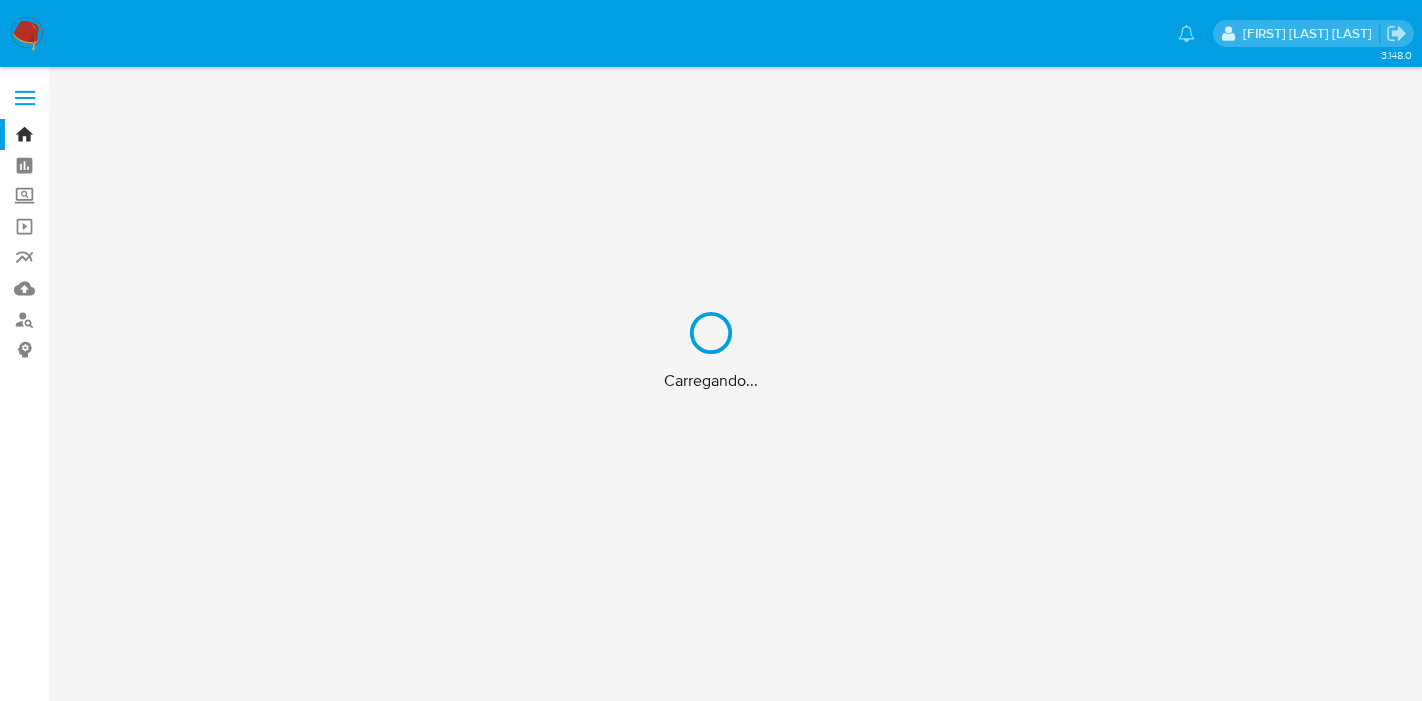 scroll, scrollTop: 0, scrollLeft: 0, axis: both 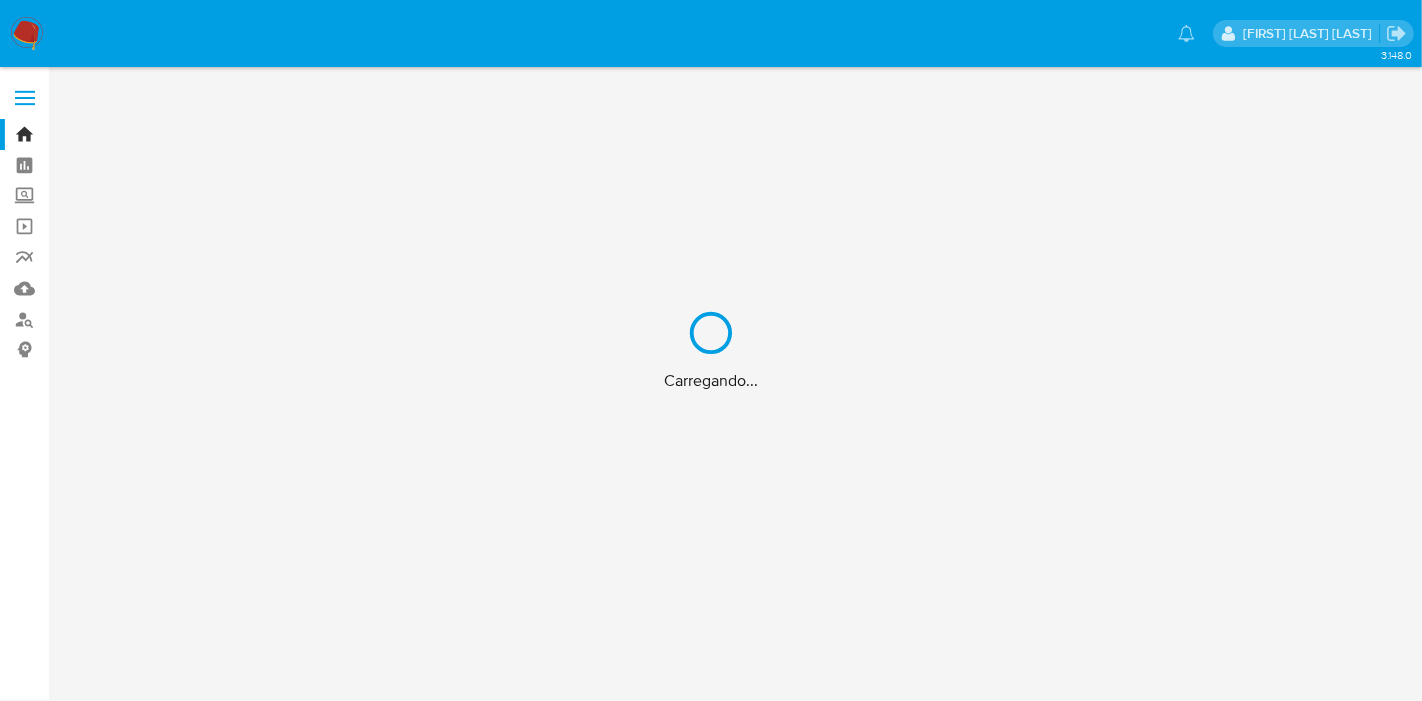click on "Carregando..." at bounding box center [711, 350] 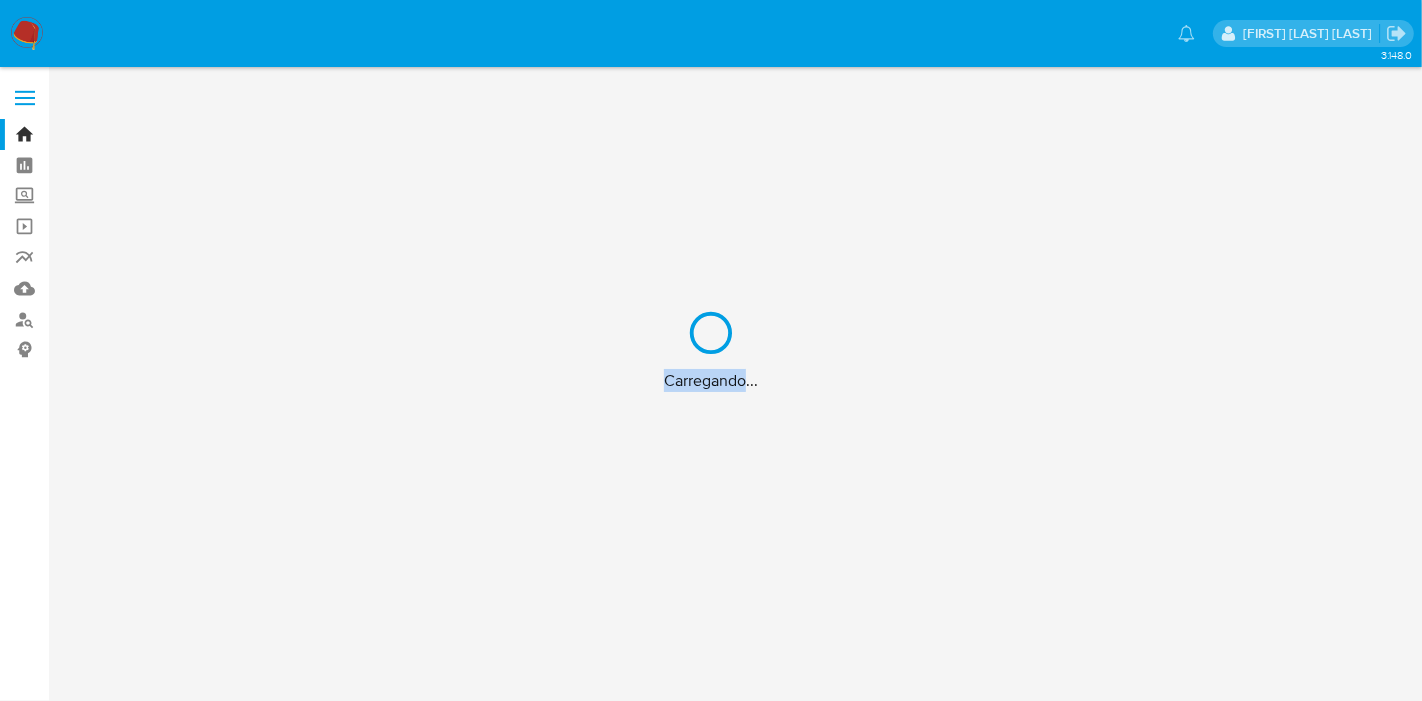 click on "Carregando..." at bounding box center (711, 350) 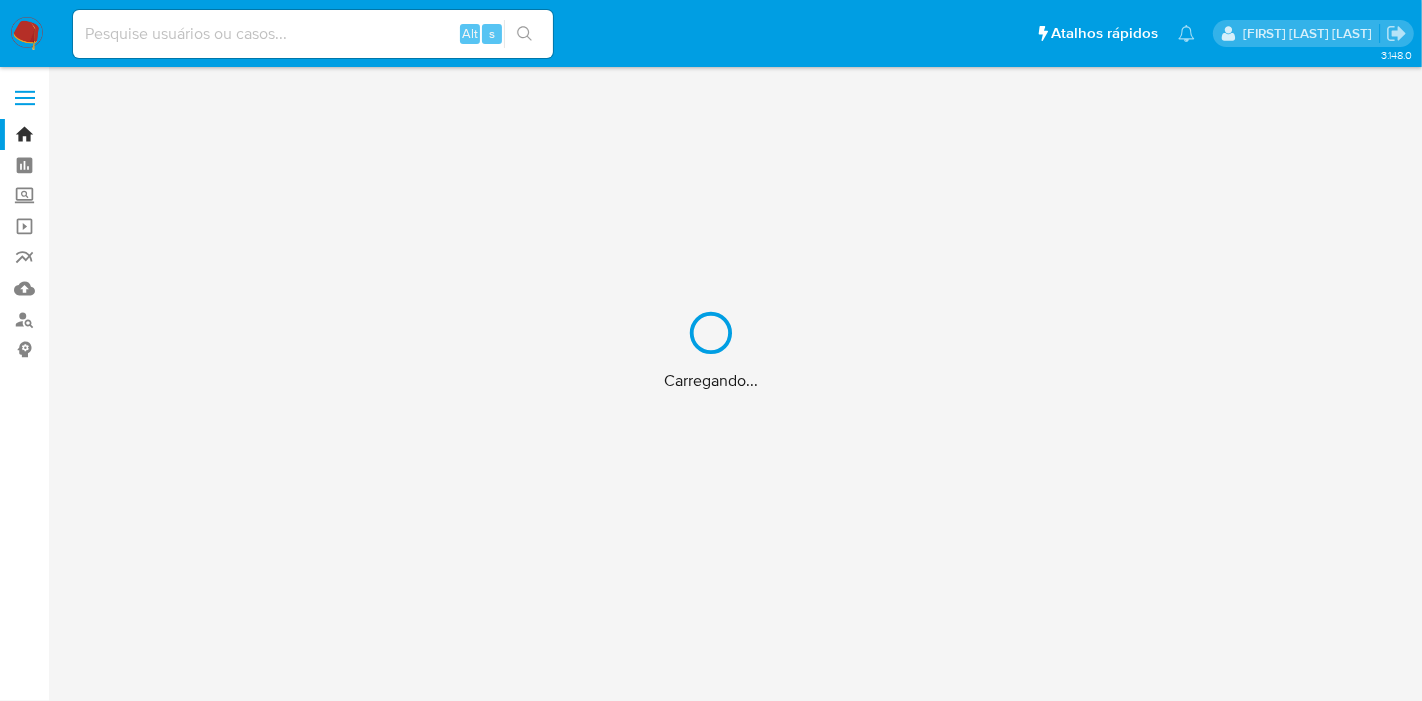 click on "Carregando..." at bounding box center (711, 350) 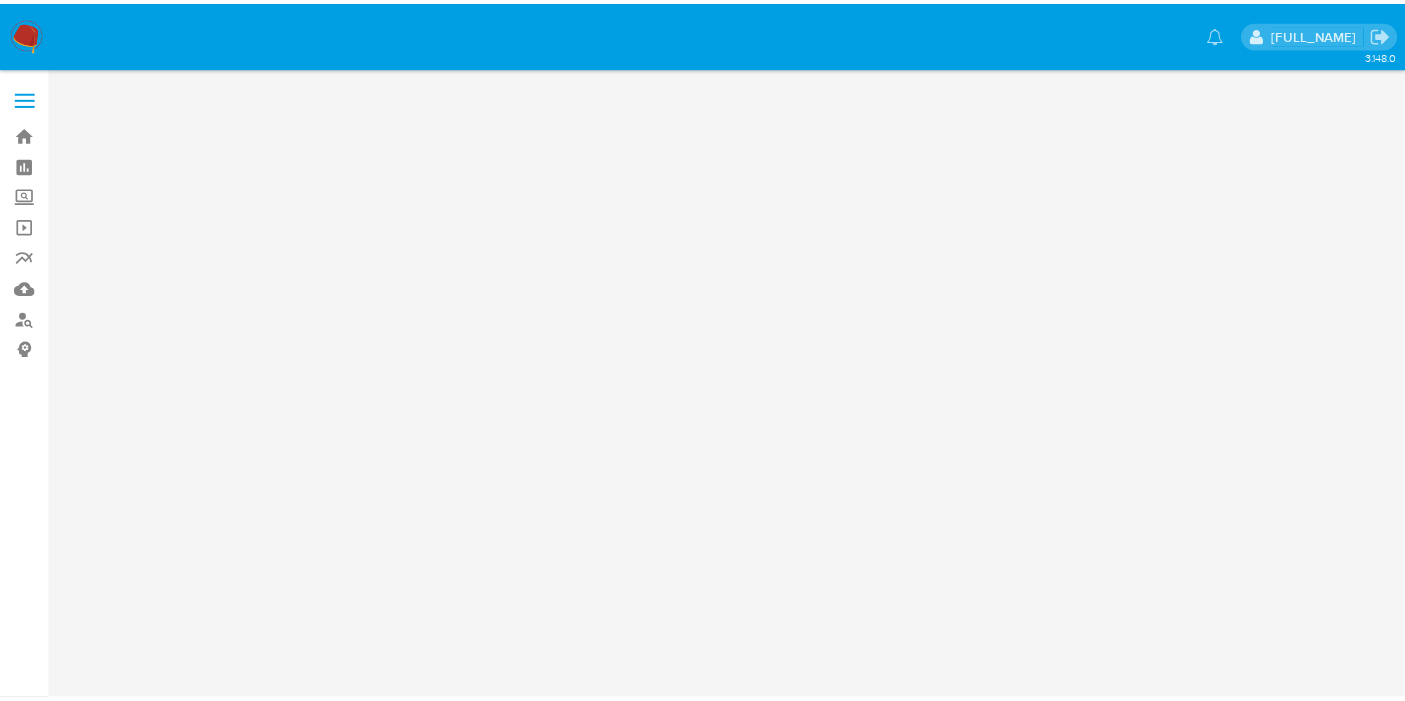 scroll, scrollTop: 0, scrollLeft: 0, axis: both 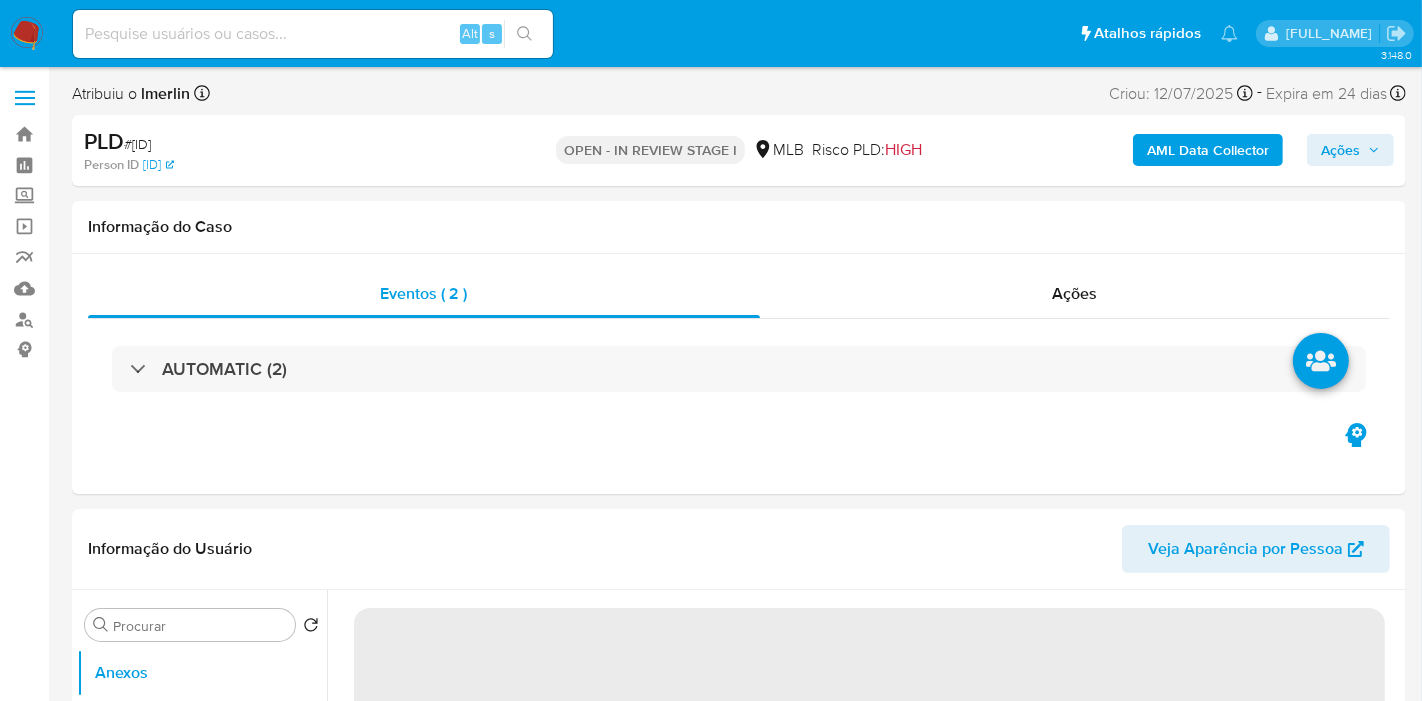 select on "10" 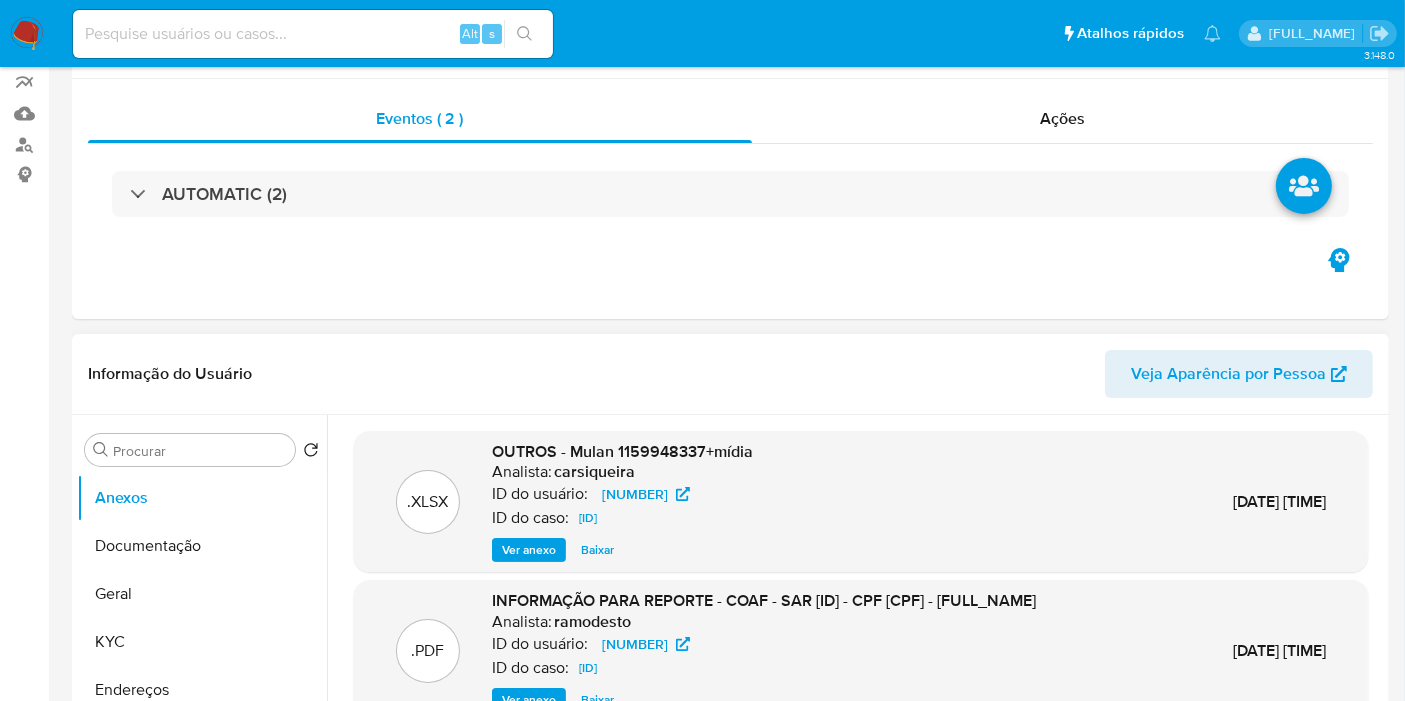 scroll, scrollTop: 444, scrollLeft: 0, axis: vertical 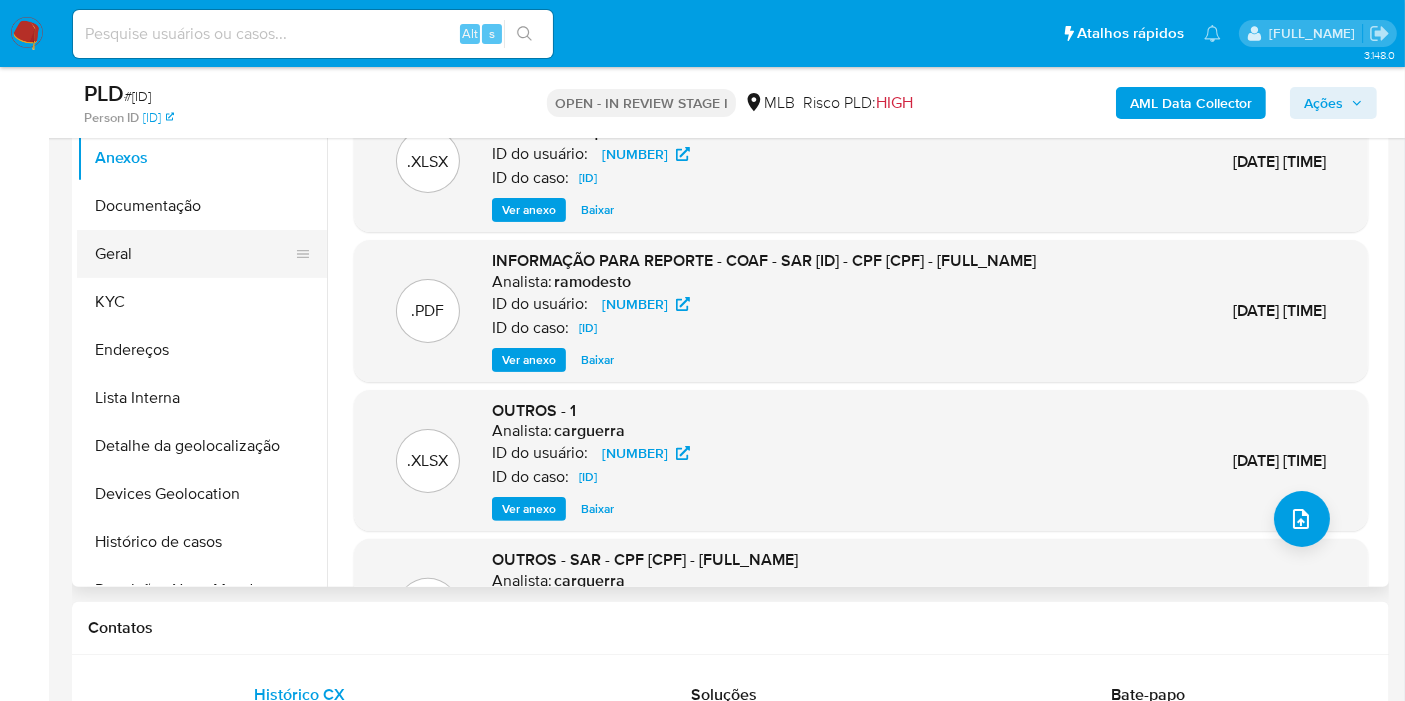 click on "Geral" at bounding box center (194, 254) 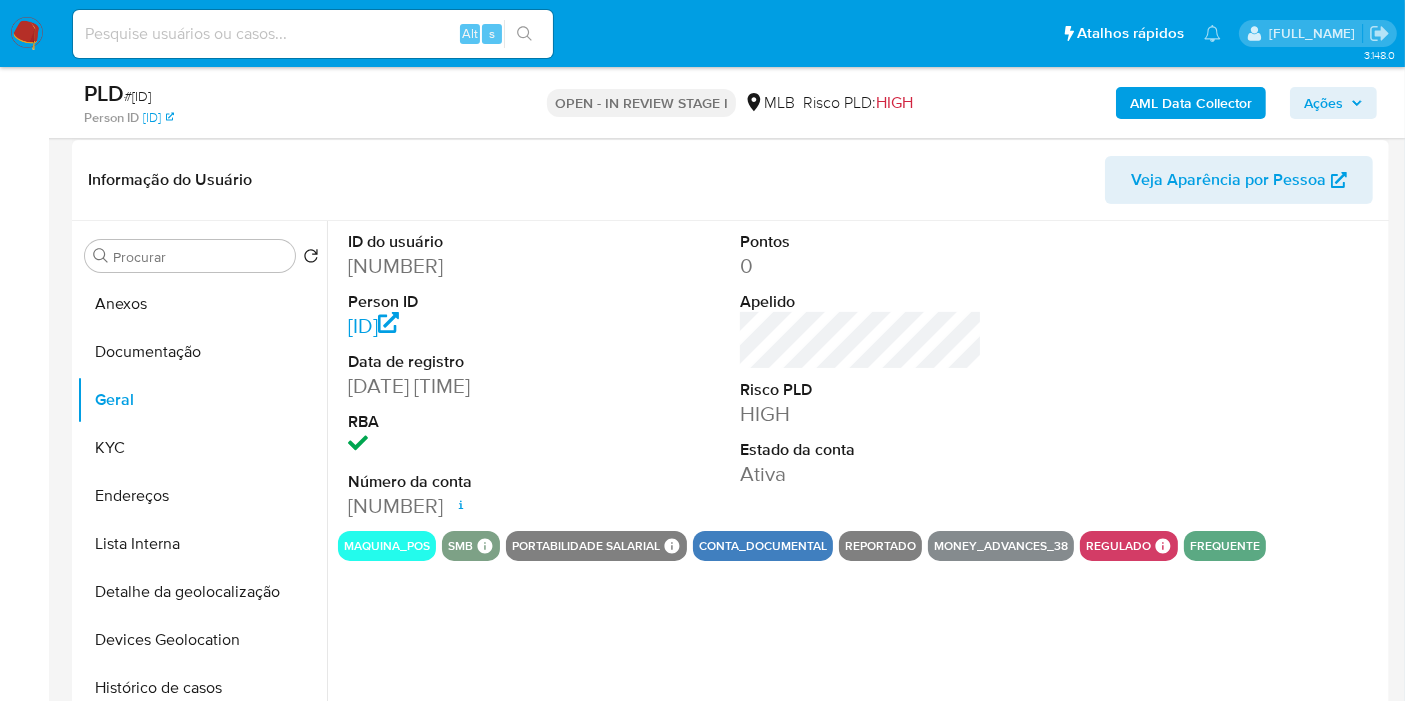 scroll, scrollTop: 333, scrollLeft: 0, axis: vertical 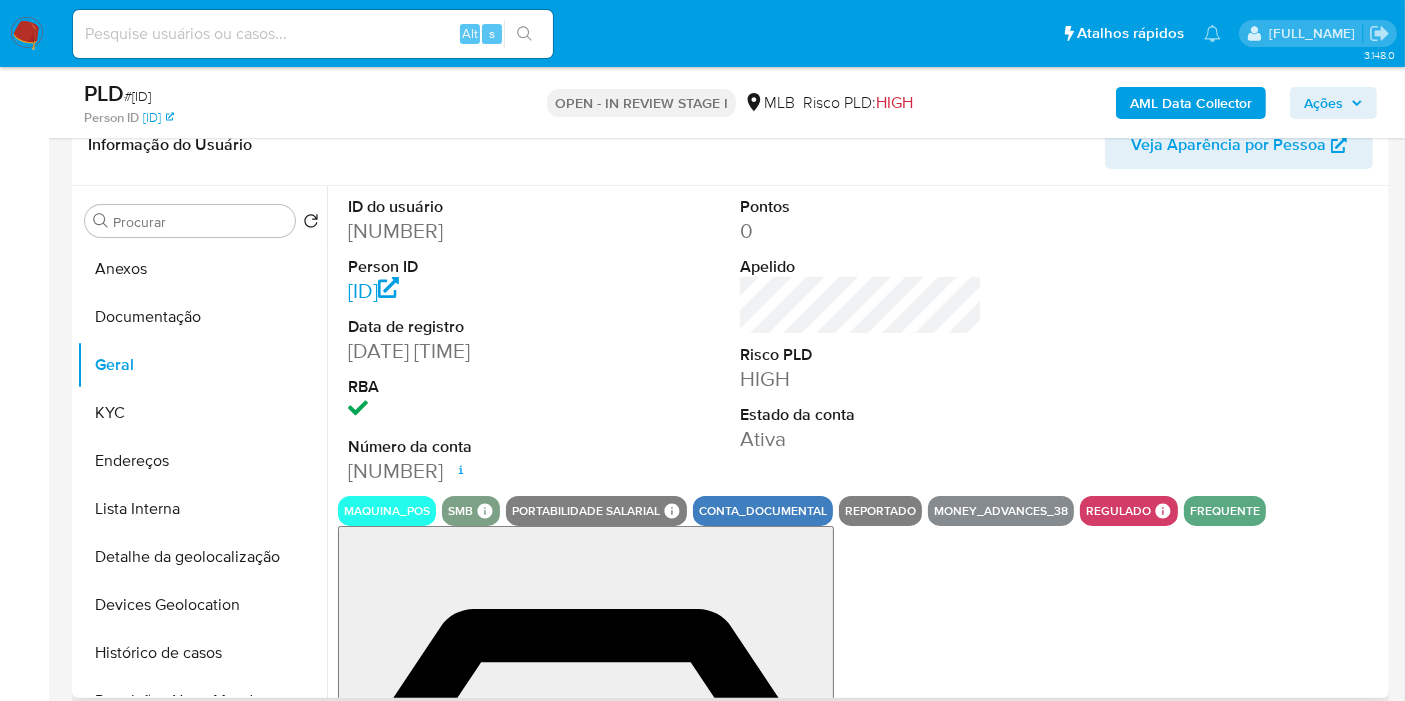 type 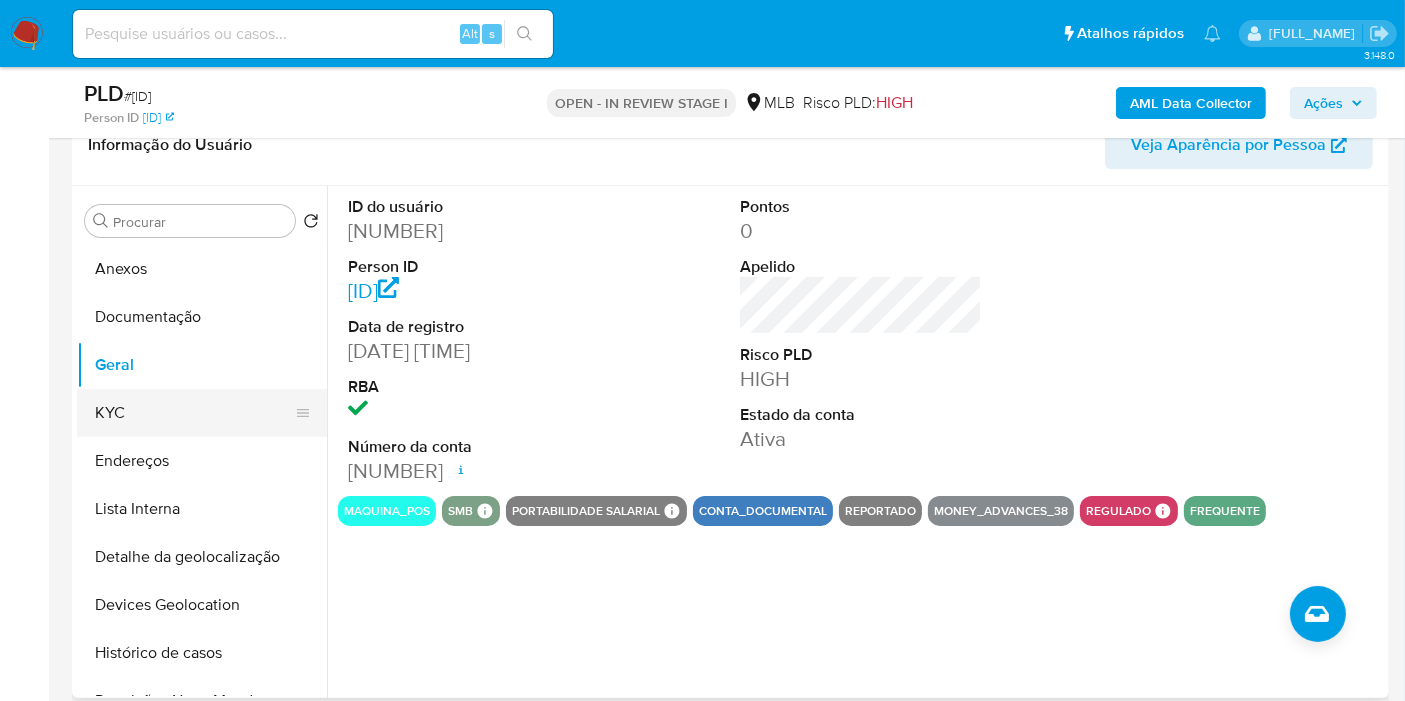 click on "KYC" at bounding box center [194, 413] 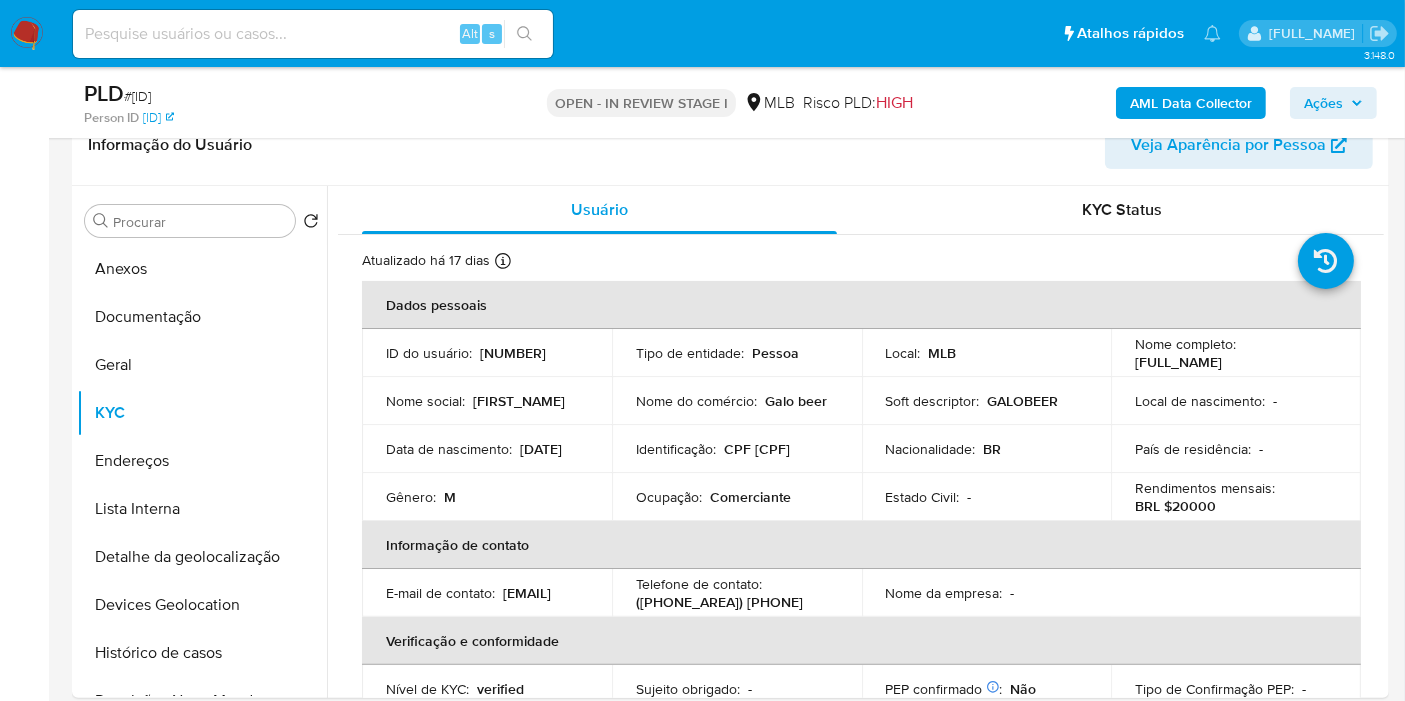 click on "3.148.0 Atribuiu o   lmerlin   Asignado el: 24/07/2025 16:23:29 Criou: 12/07/2025   Criou: 12/07/2025 00:57:46 - Expira em 24 dias   Expira em 26/08/2025 00:57:46 PLD # 9a1ehWCO55Y35MbcNagKOFzS Person ID 857ea32f14aaf614c0d2e9d880c2257b OPEN - IN REVIEW STAGE I  MLB Risco PLD:  HIGH AML Data Collector Ações Informação do Caso Eventos ( 2 ) Ações AUTOMATIC (2) Informação do Usuário Veja Aparência por Pessoa Procurar   Retornar ao pedido padrão Anexos Documentação Geral KYC Endereços Lista Interna Detalhe da geolocalização Devices Geolocation Histórico de casos Restrições Novo Mundo Dispositivos Point Listas Externas Empréstimos Adiantamentos de Dinheiro Cartões Contas Bancárias Dados Modificados Fecha Compliant Financiamento de Veículos Histórico de Risco PLD Histórico de conversas IV Challenges Insurtech Items Marcas AML Perfis Relacionados Usuário KYC Status Atualizado há 17 dias   Criado: 13/07/2022 12:20:07 Atualizado: 15/07/2025 12:13:04 Dados pessoais   ID do usuário :      :" at bounding box center [702, 1671] 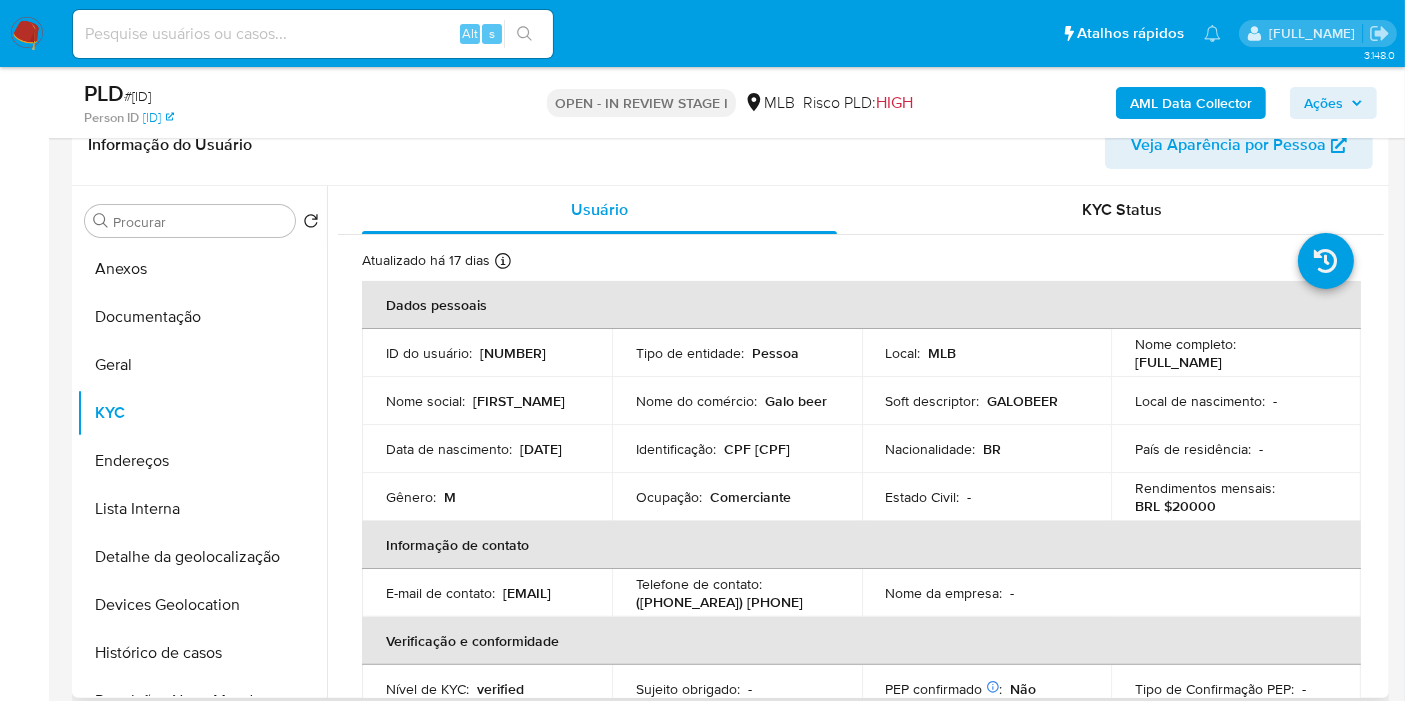 scroll, scrollTop: 31, scrollLeft: 0, axis: vertical 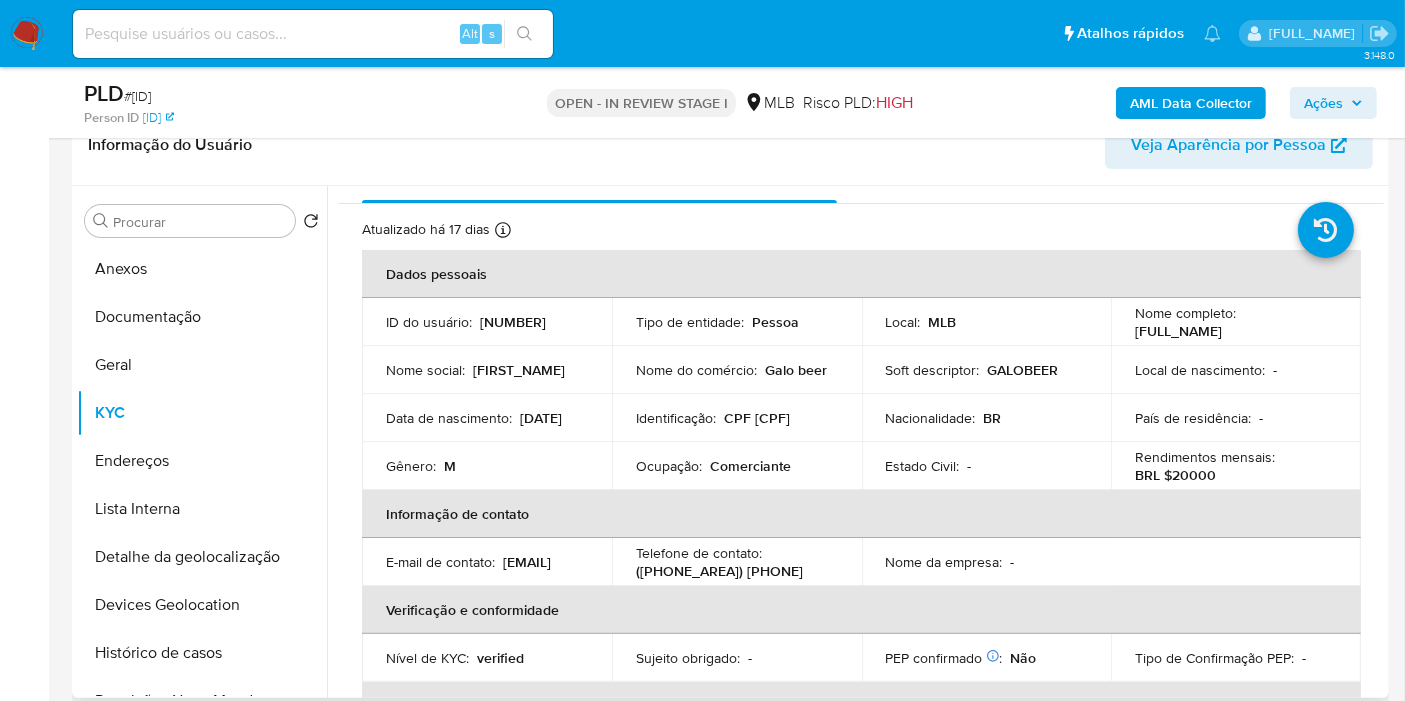 click on "Local de nascimento :    -" at bounding box center [1236, 370] 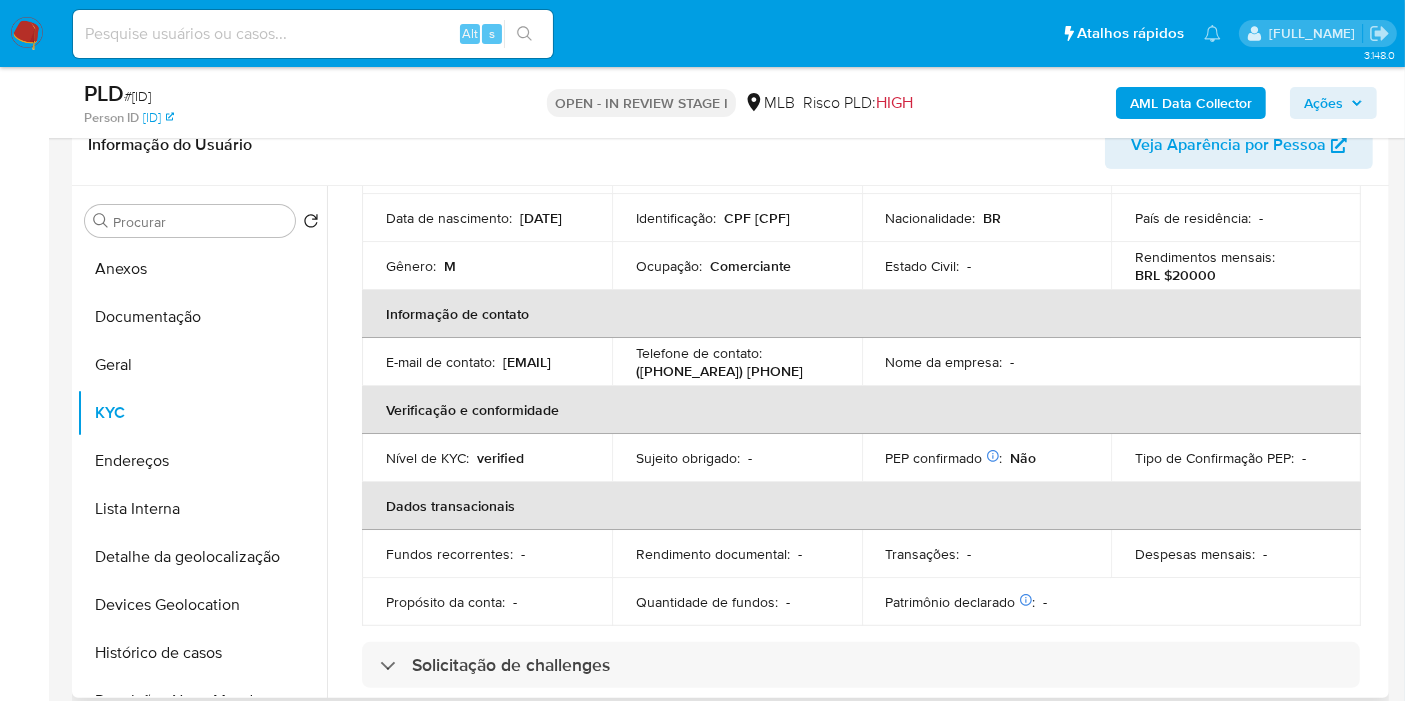 scroll, scrollTop: 808, scrollLeft: 0, axis: vertical 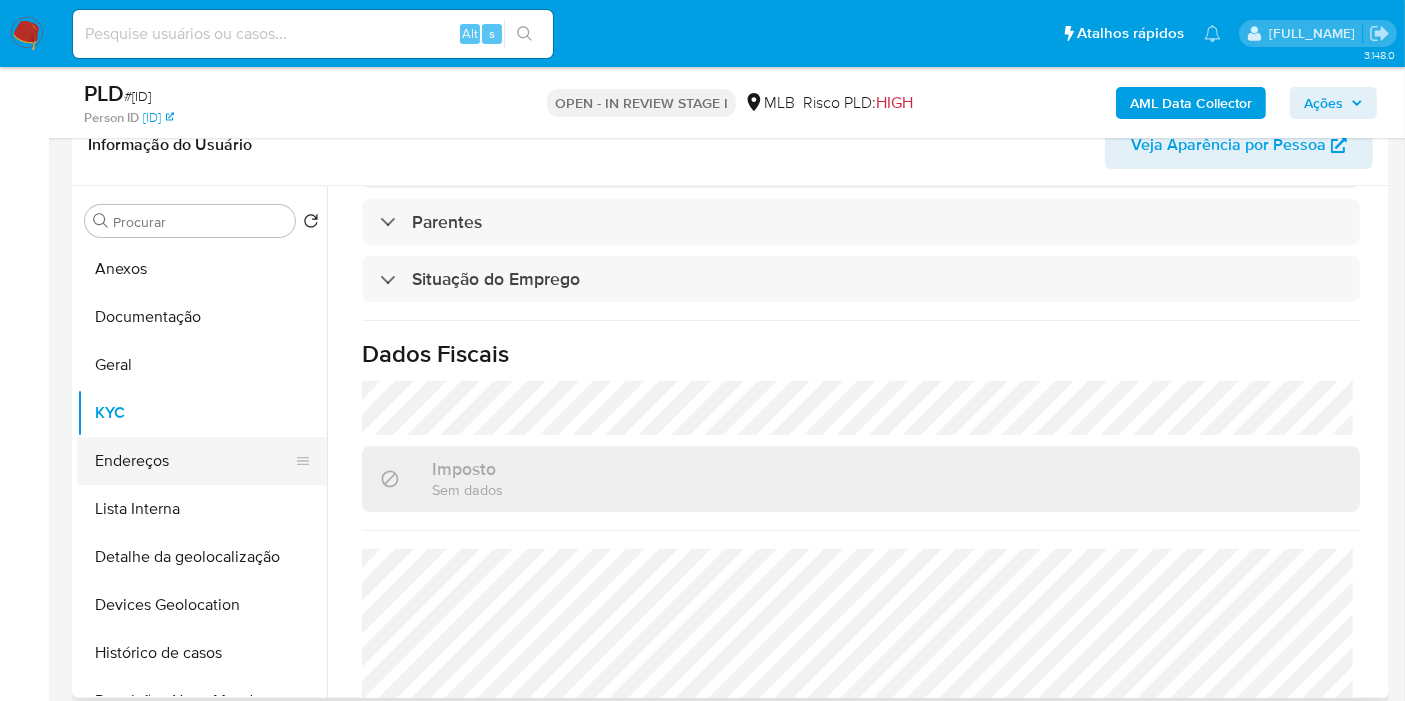 click on "Endereços" at bounding box center [194, 461] 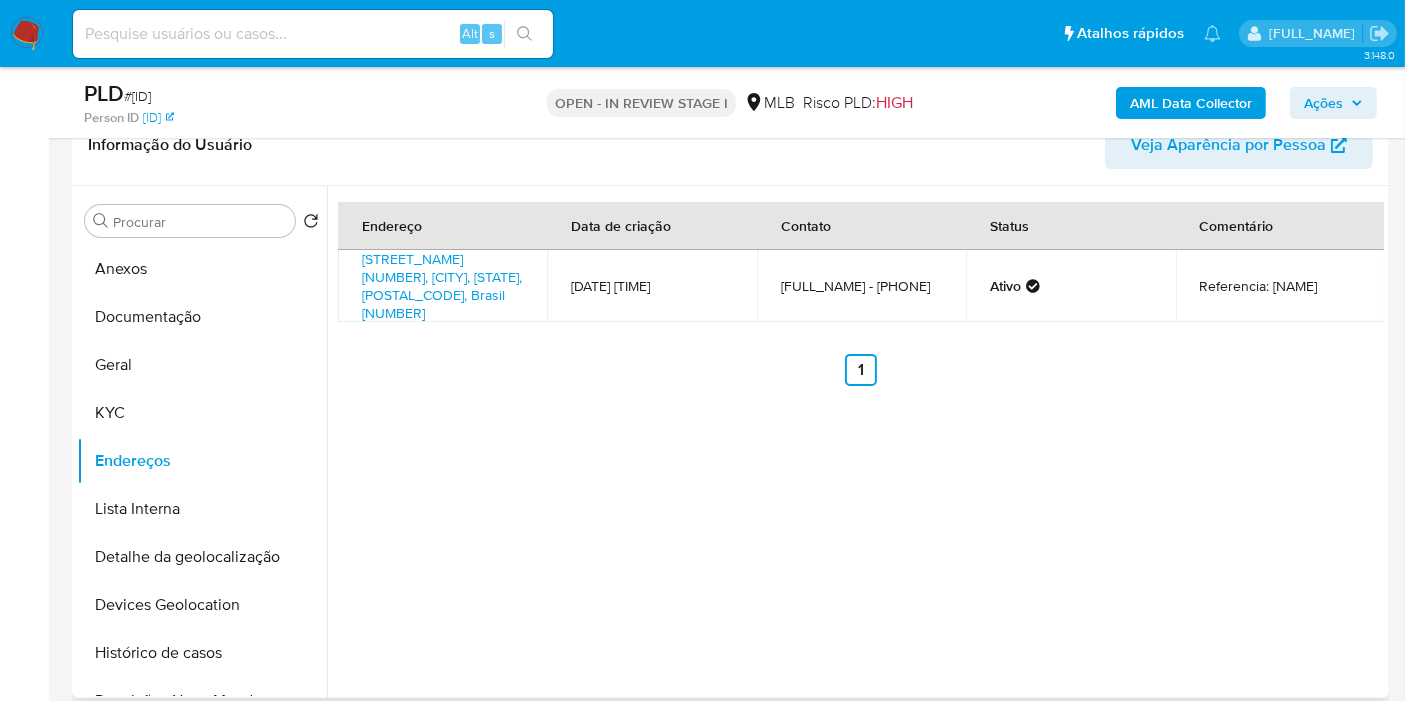 type 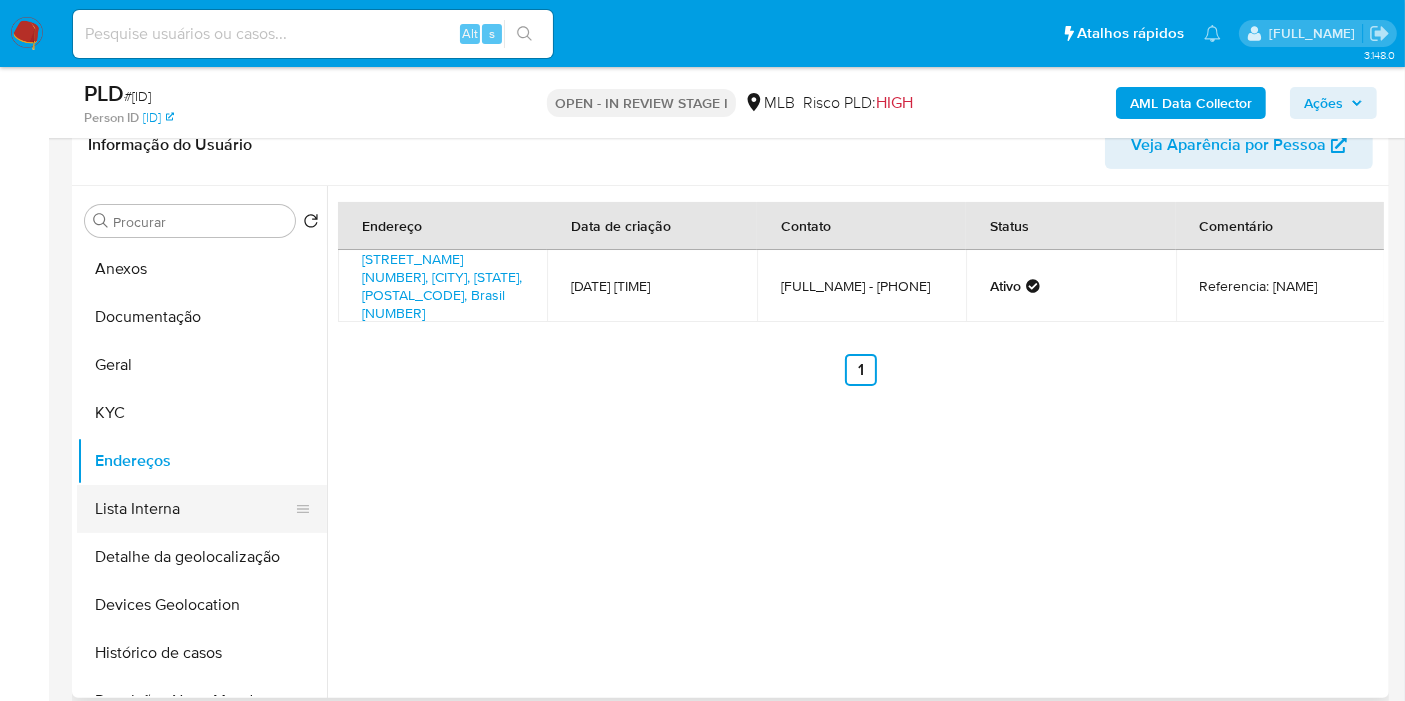 scroll, scrollTop: 111, scrollLeft: 0, axis: vertical 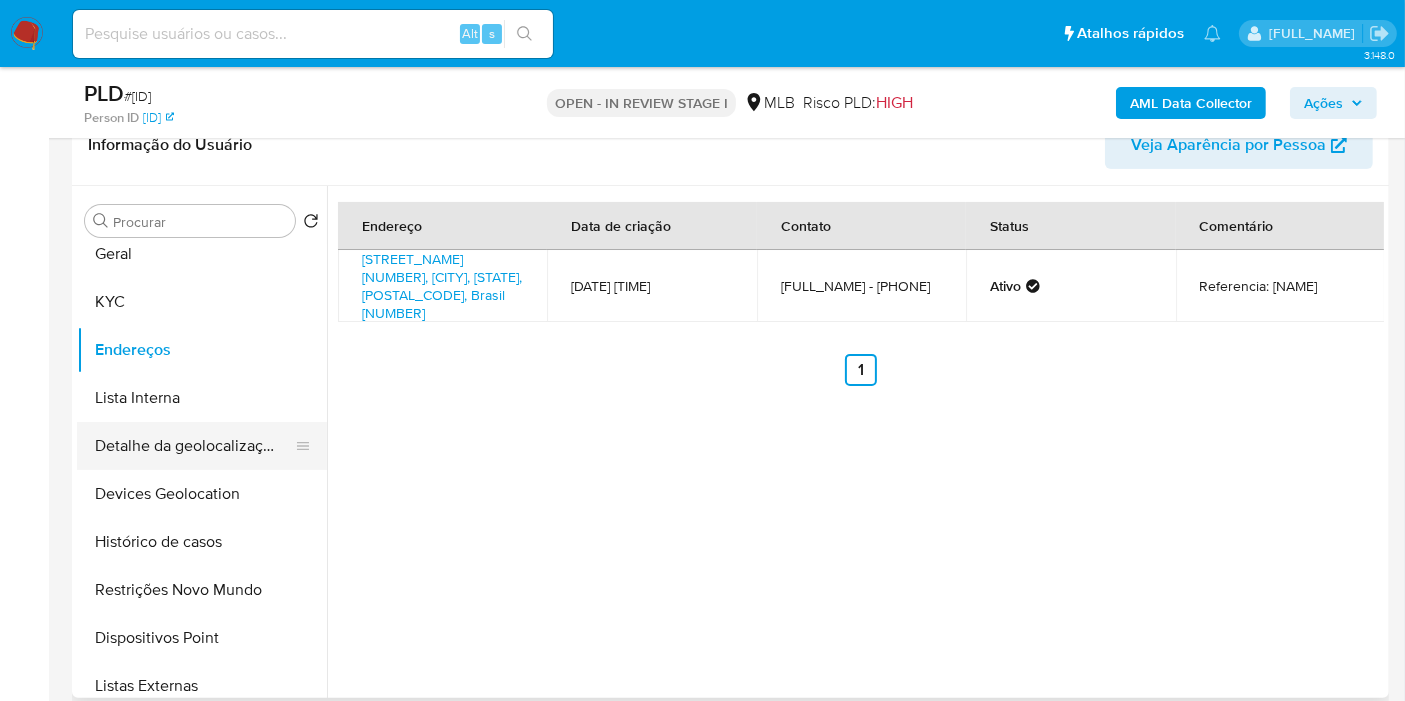 click on "Detalhe da geolocalização" at bounding box center [194, 446] 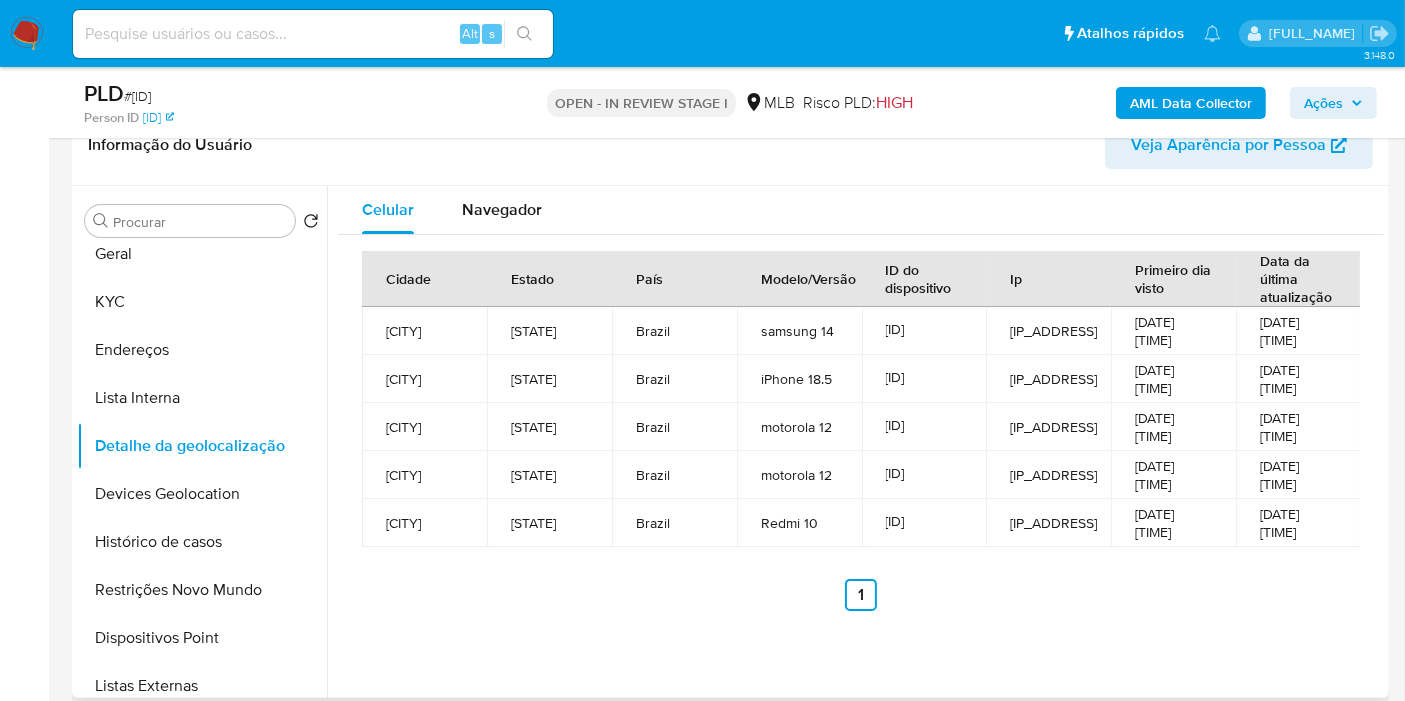 type 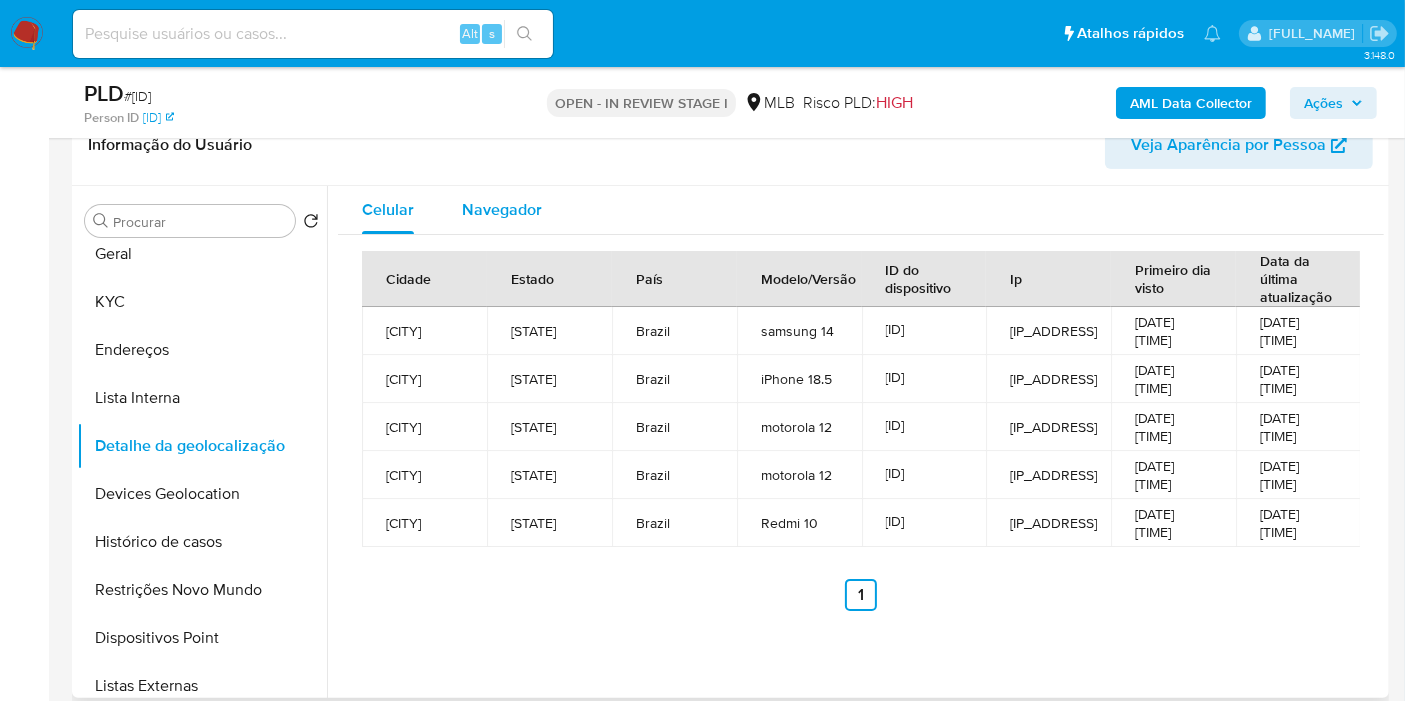 click on "Navegador" at bounding box center (502, 209) 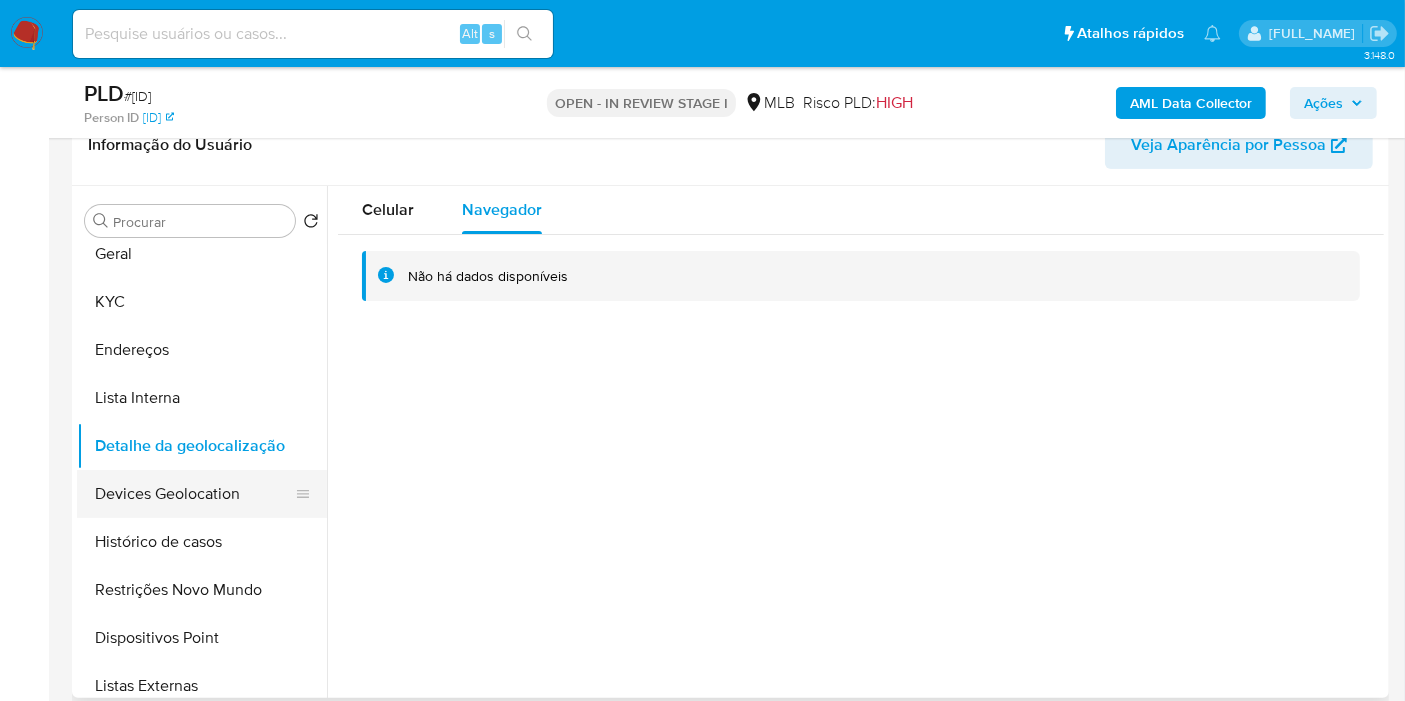 click on "Devices Geolocation" at bounding box center (194, 494) 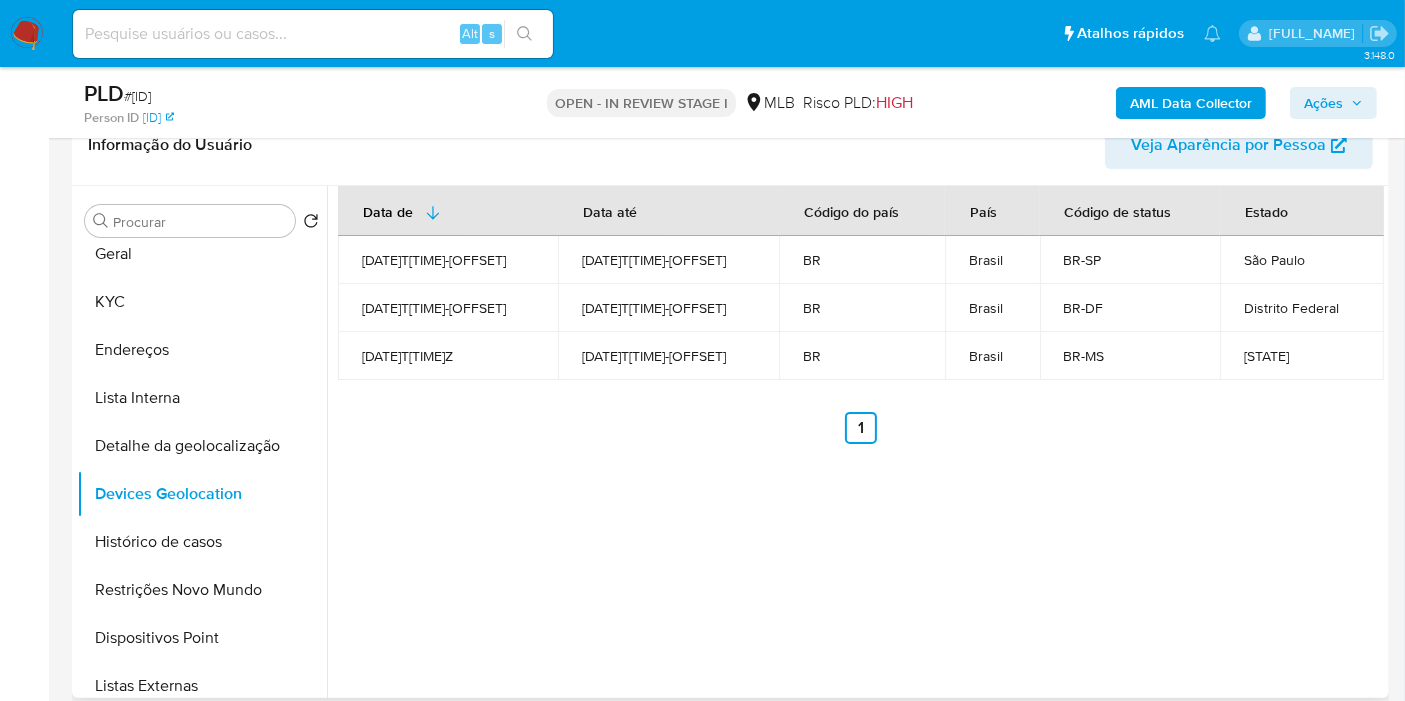type 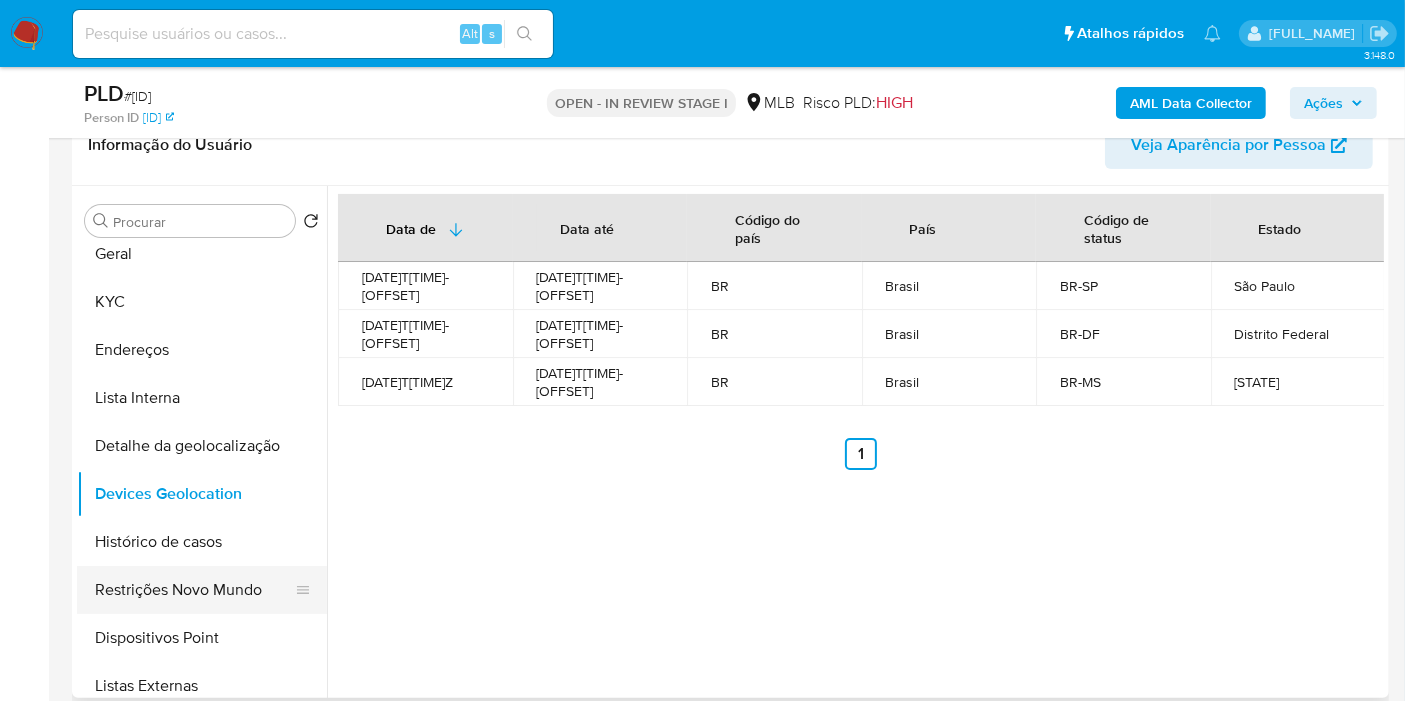 click on "Restrições Novo Mundo" at bounding box center (194, 590) 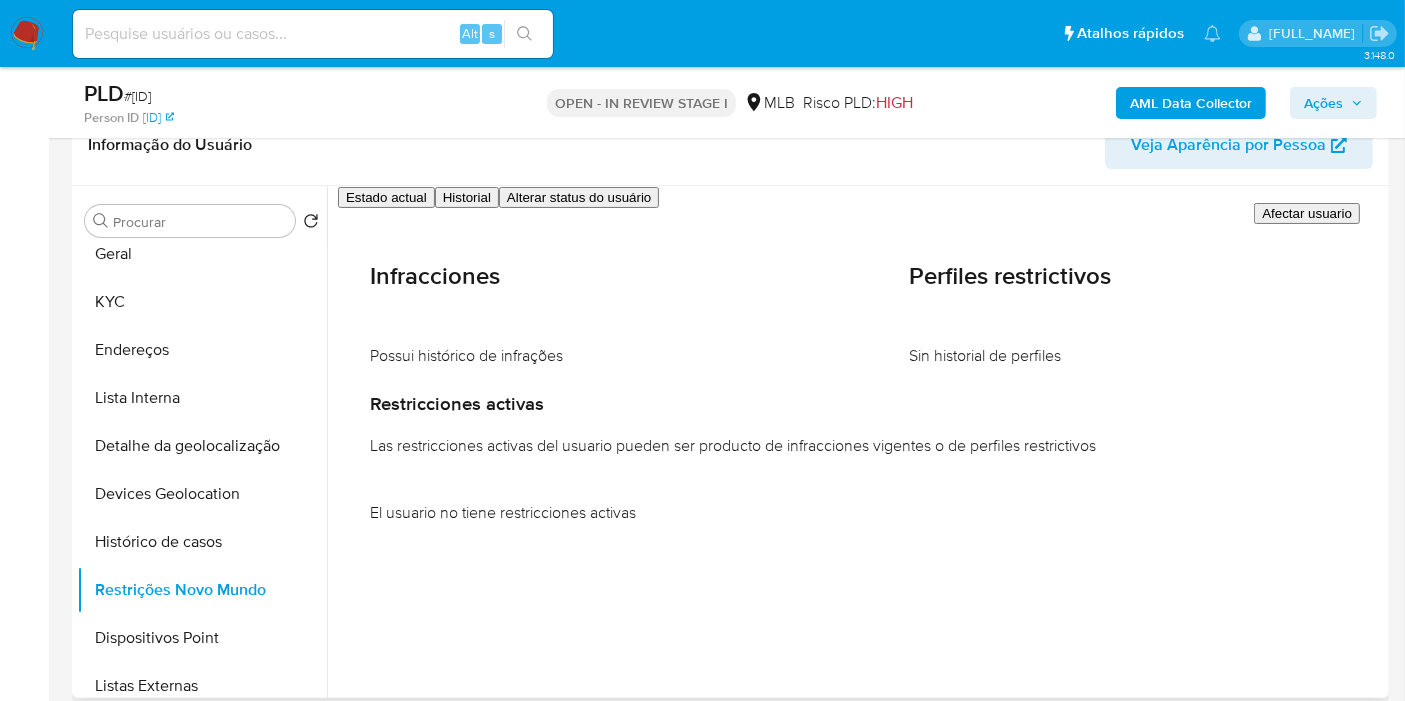 type 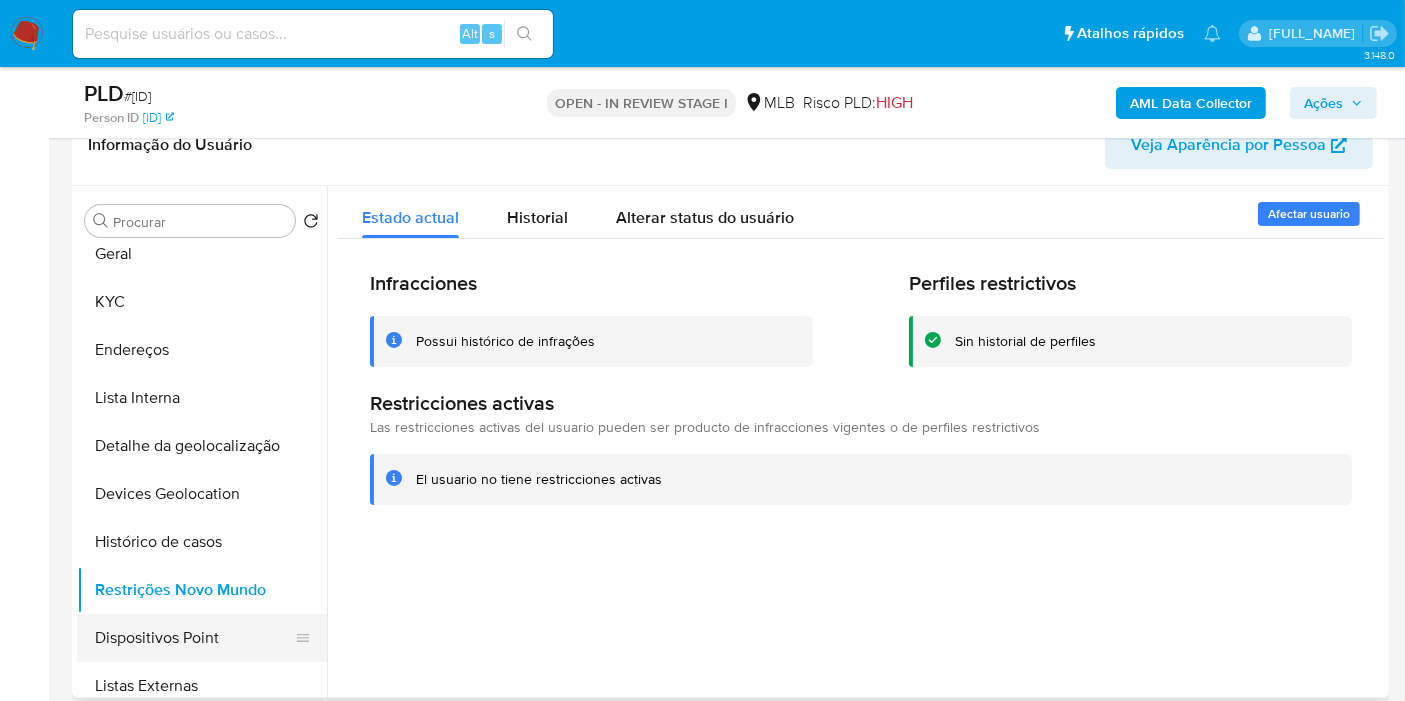 click on "Dispositivos Point" at bounding box center [194, 638] 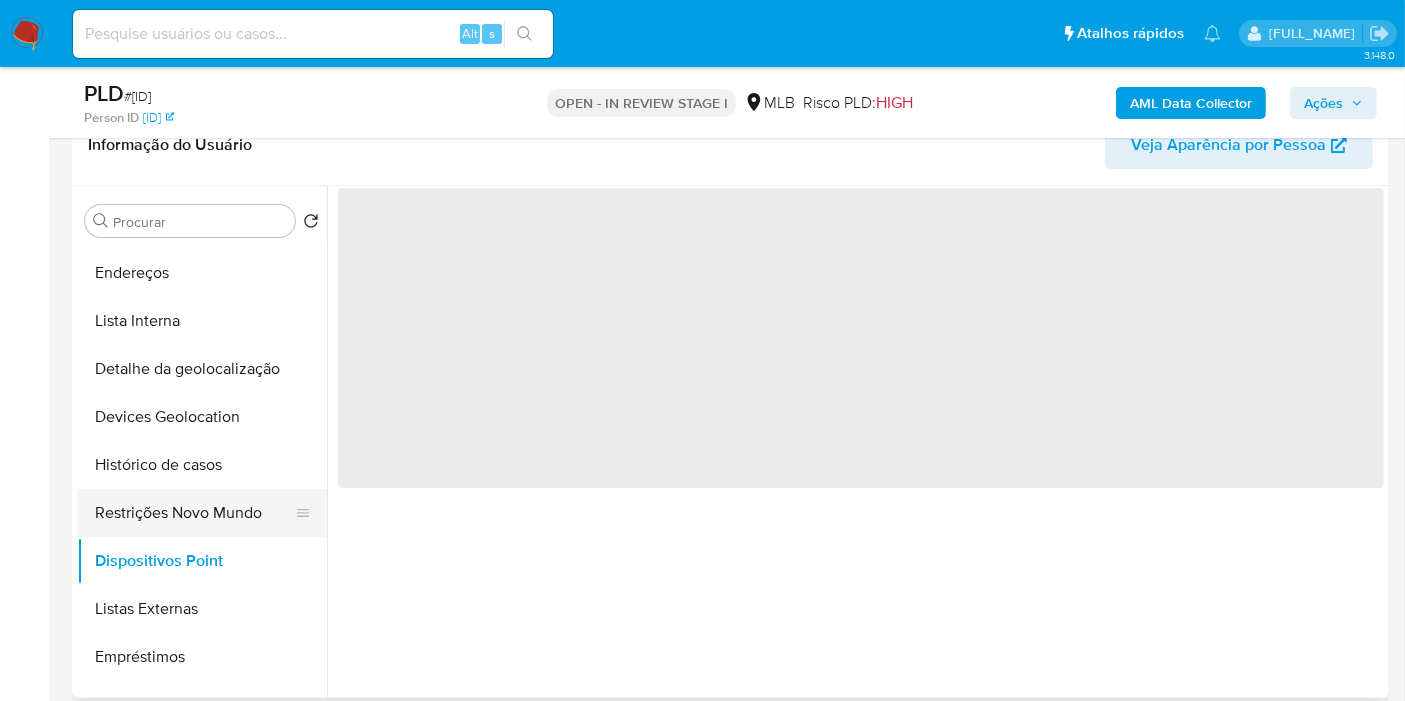 scroll, scrollTop: 222, scrollLeft: 0, axis: vertical 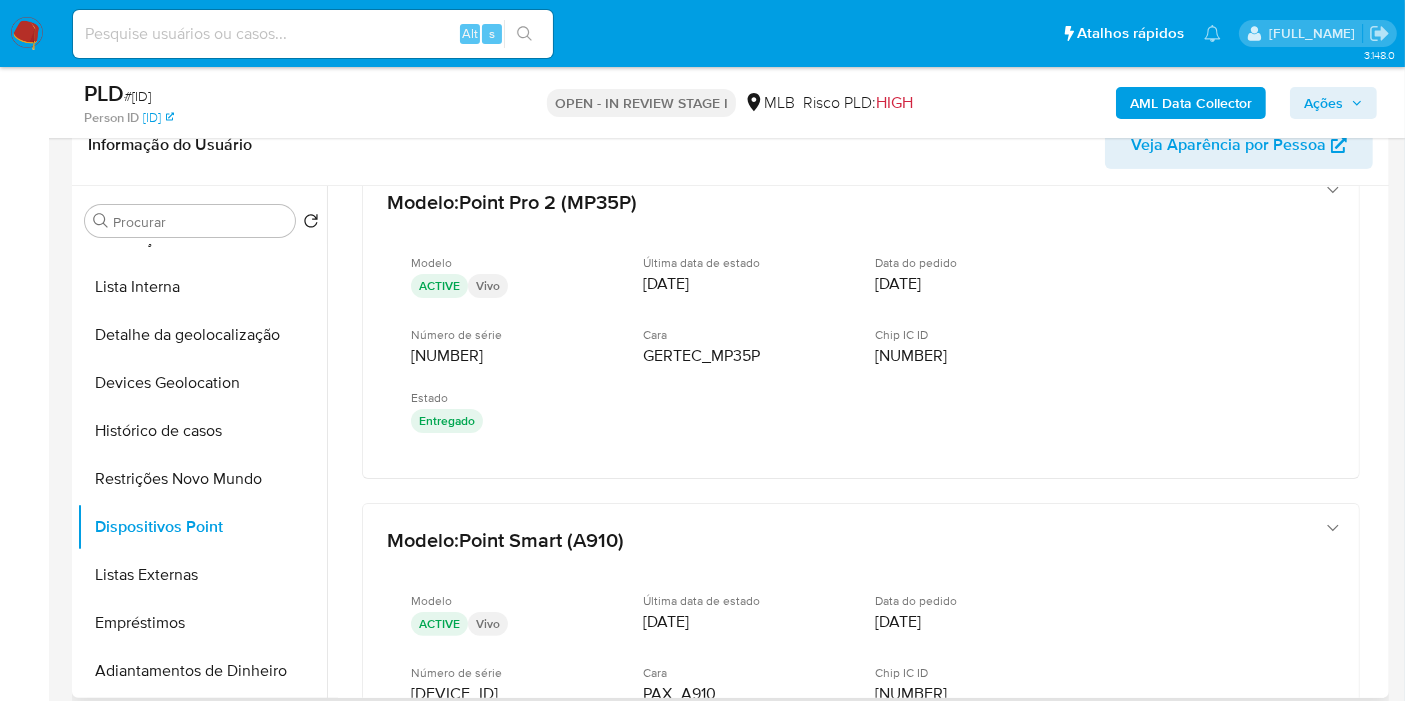 type 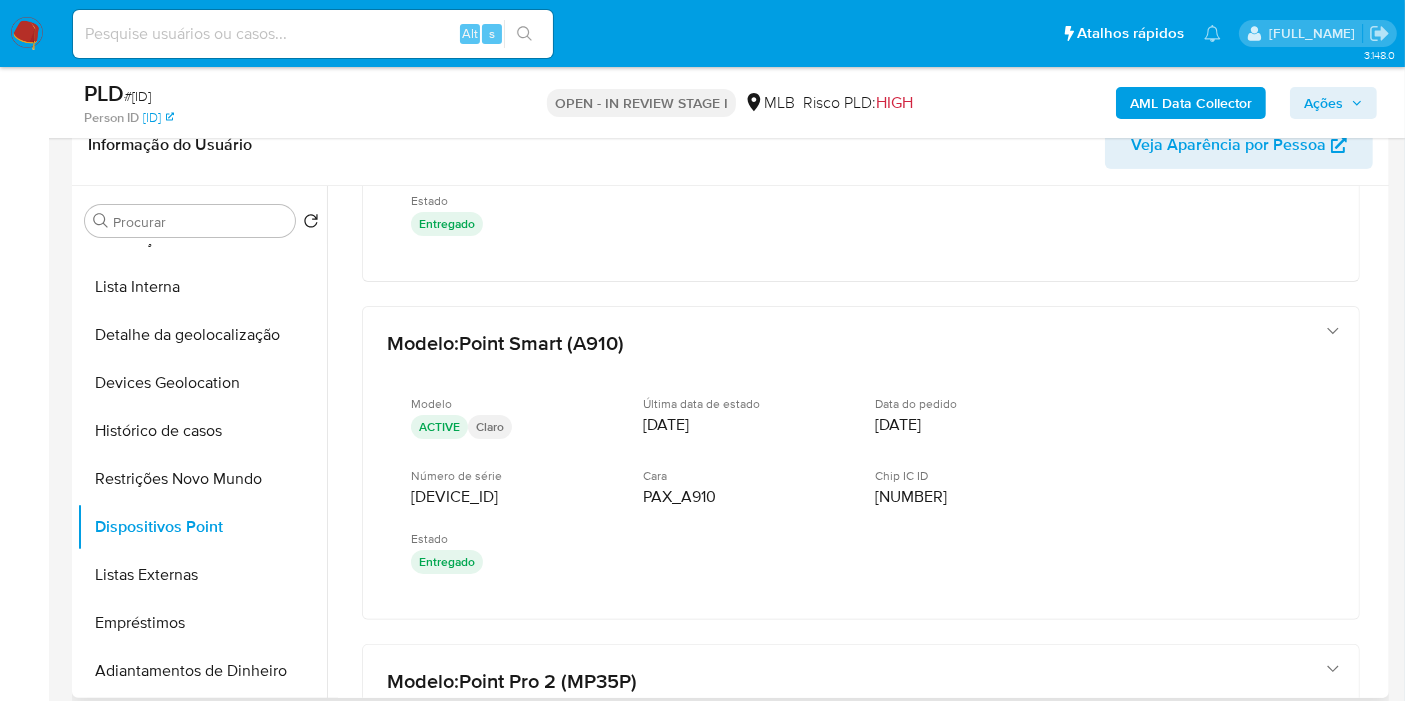 scroll, scrollTop: 711, scrollLeft: 0, axis: vertical 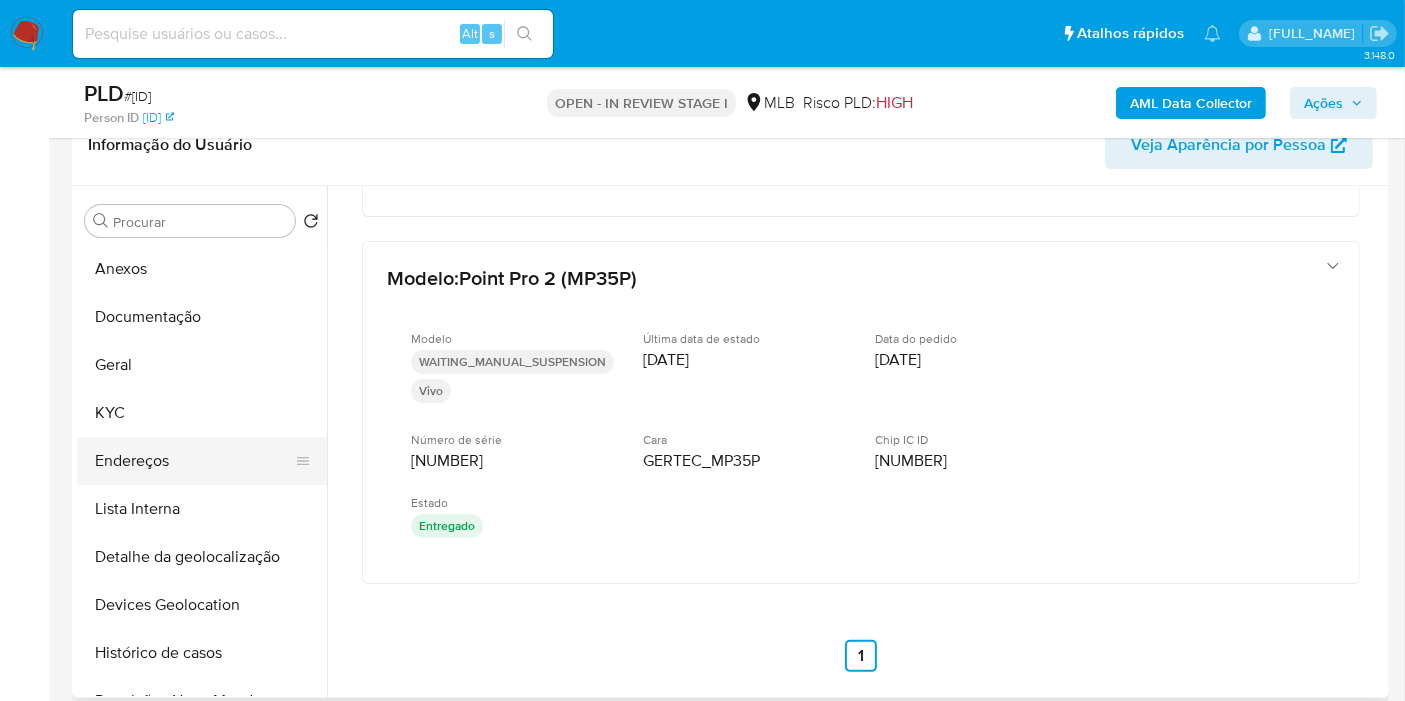 click on "Endereços" at bounding box center [194, 461] 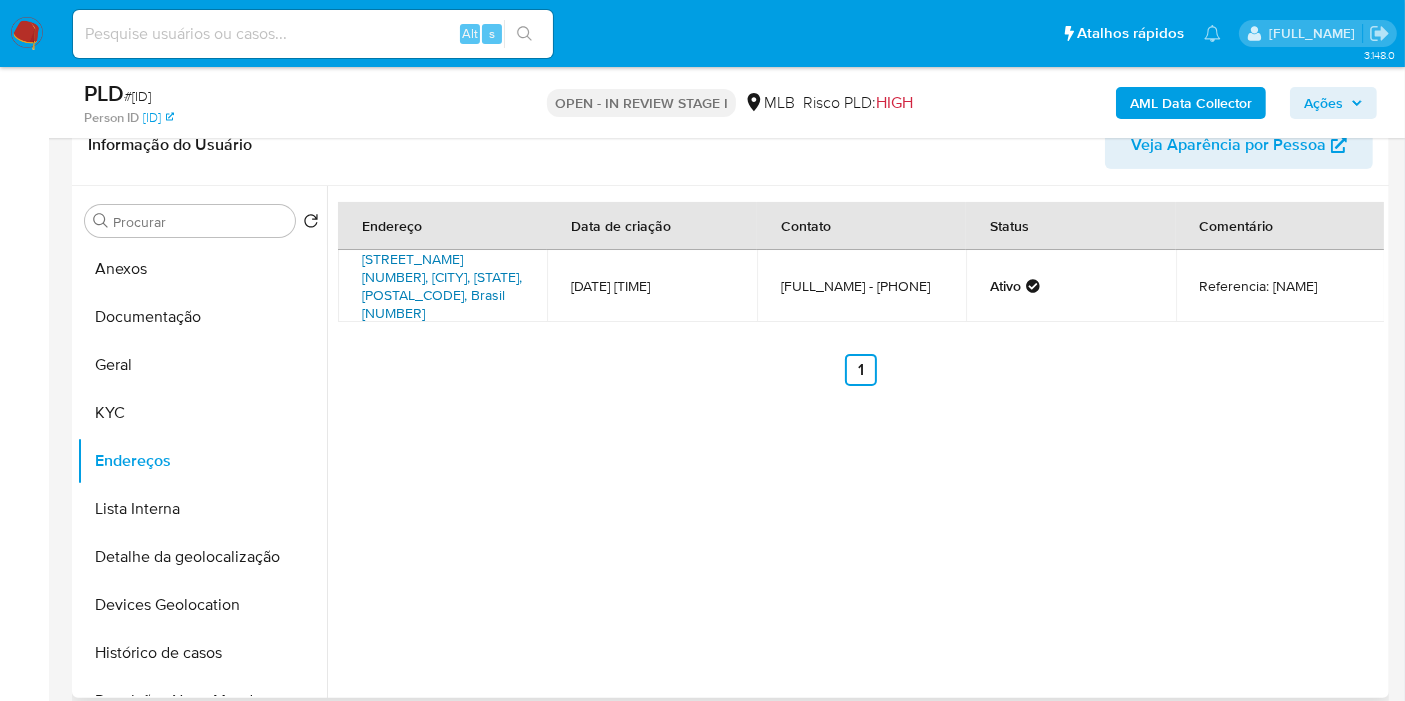 click on "Alameda Interna 10, Corumbá, Mato Grosso Do Sul, 79310149, Brasil 10" at bounding box center [442, 286] 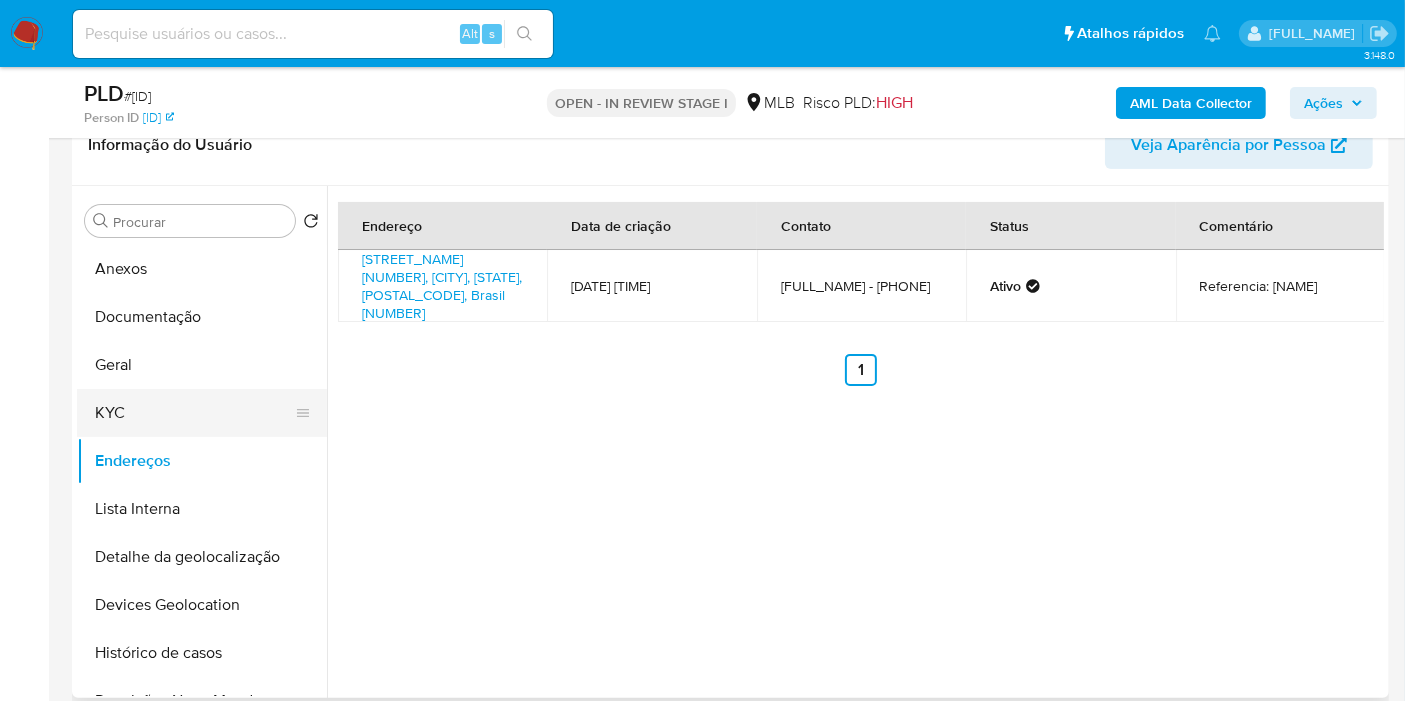 click on "KYC" at bounding box center [194, 413] 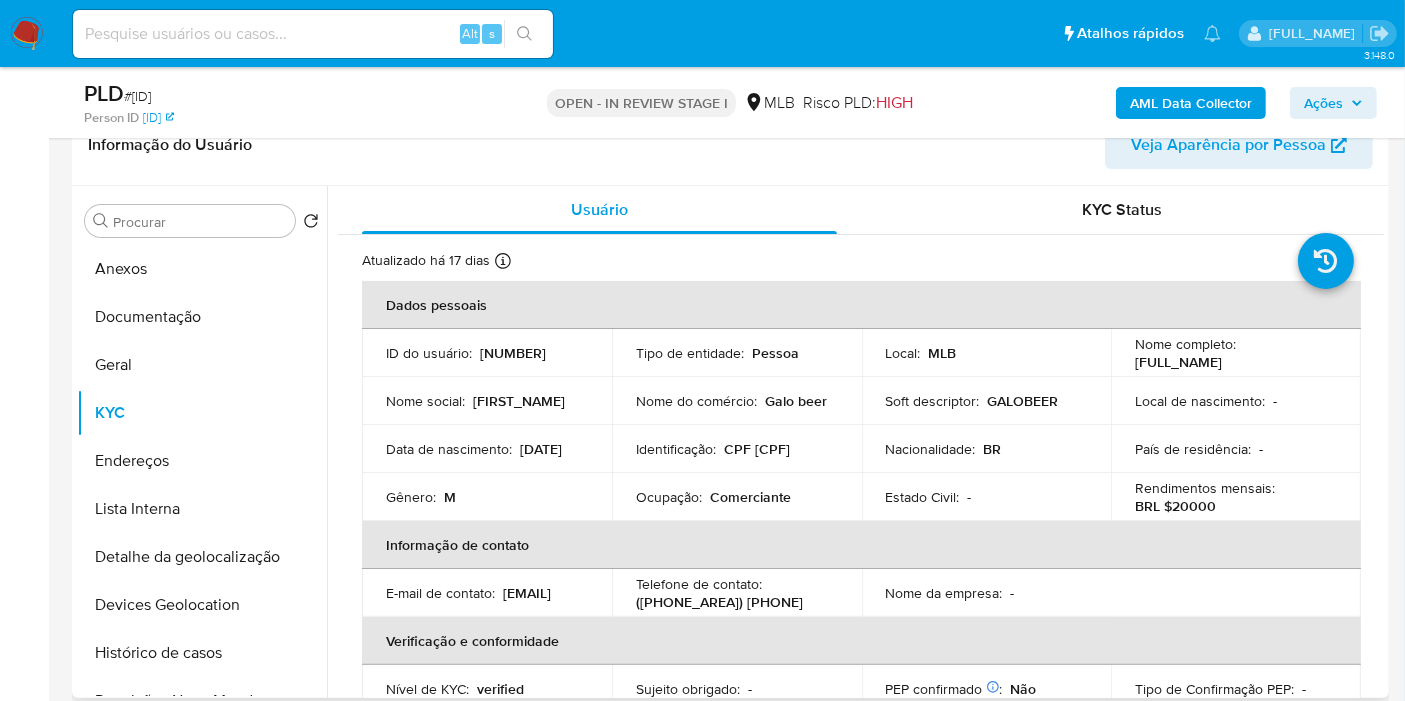 click on "CPF 03293659160" at bounding box center [757, 449] 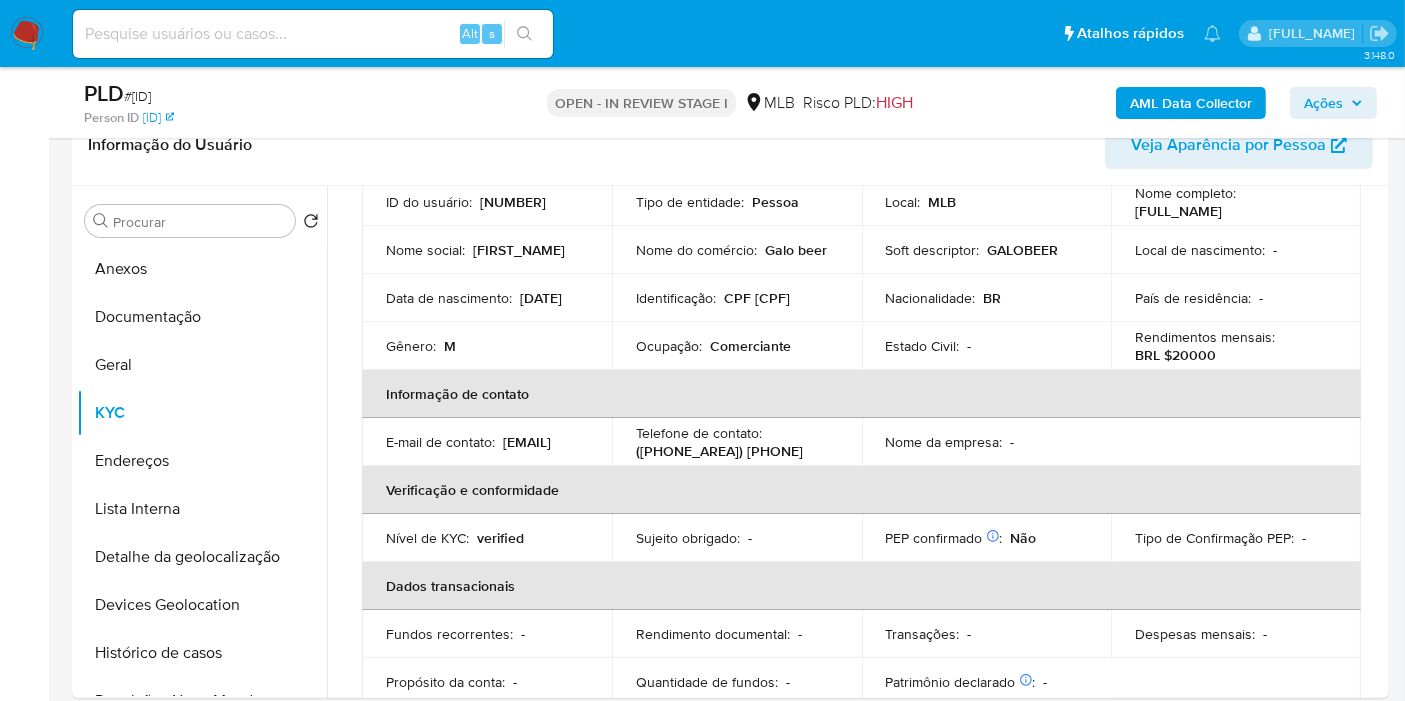 scroll, scrollTop: 111, scrollLeft: 0, axis: vertical 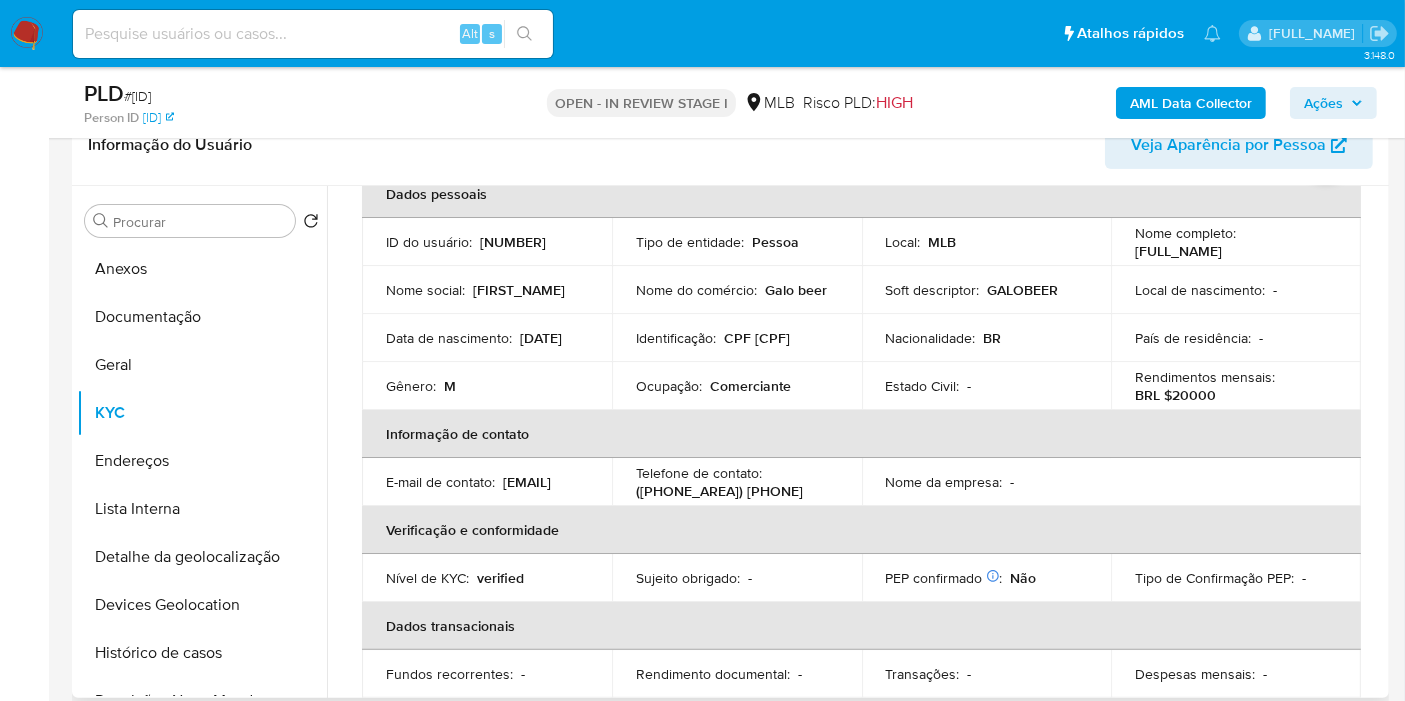 click on "CPF 03293659160" at bounding box center [757, 338] 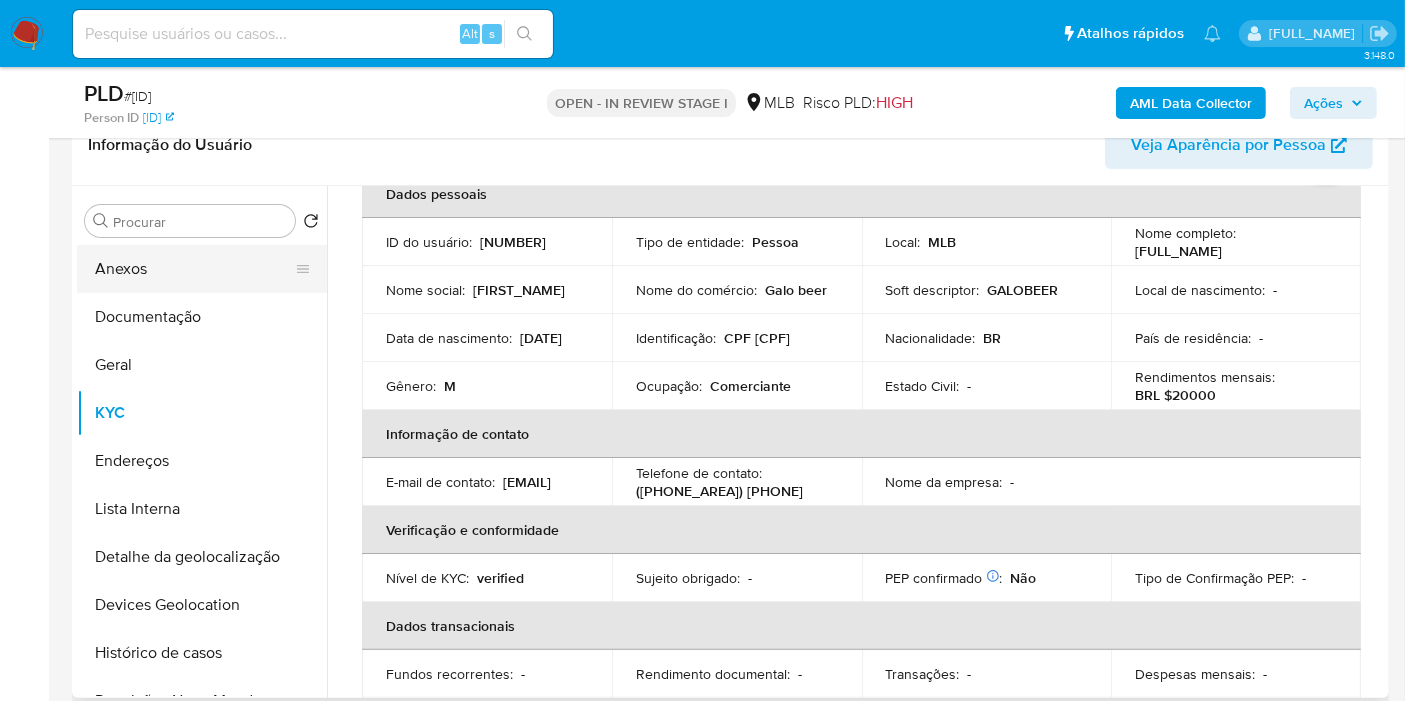 click on "Anexos" at bounding box center (194, 269) 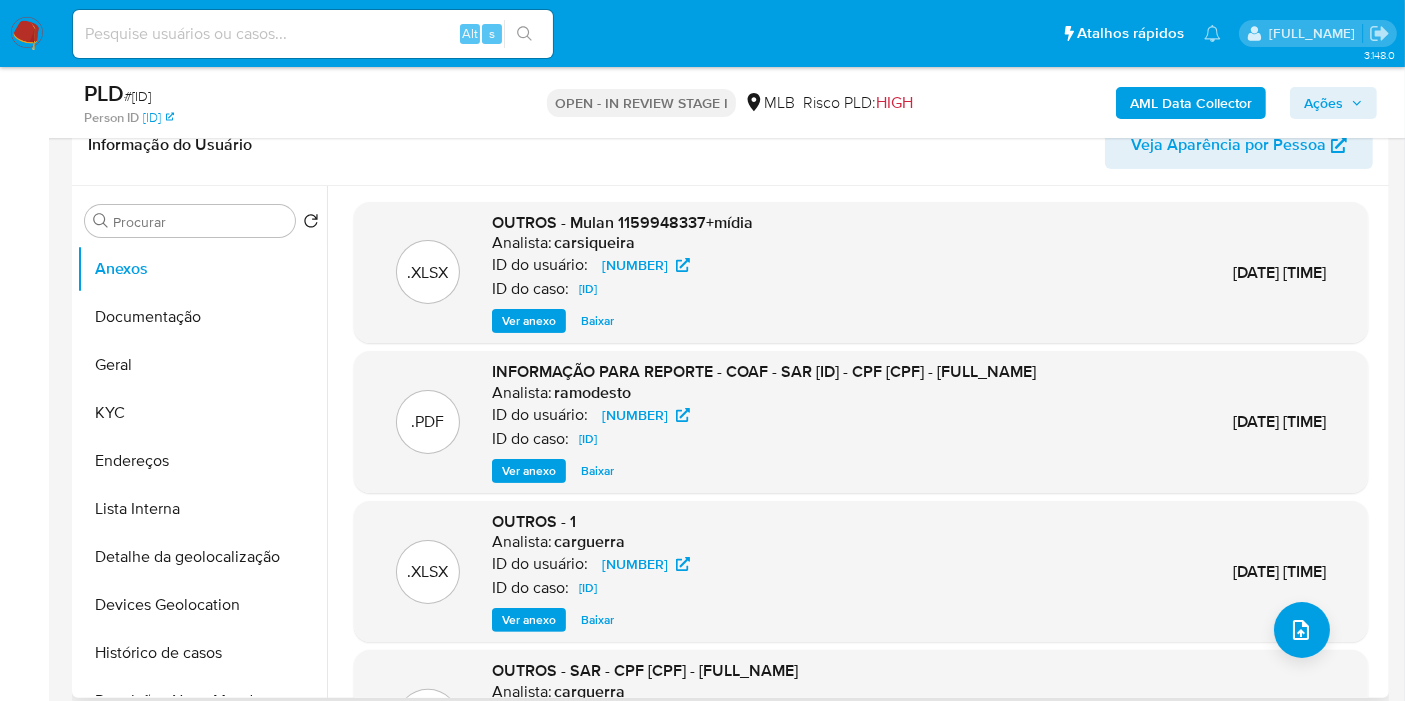 click on "Ver anexo" at bounding box center (529, 471) 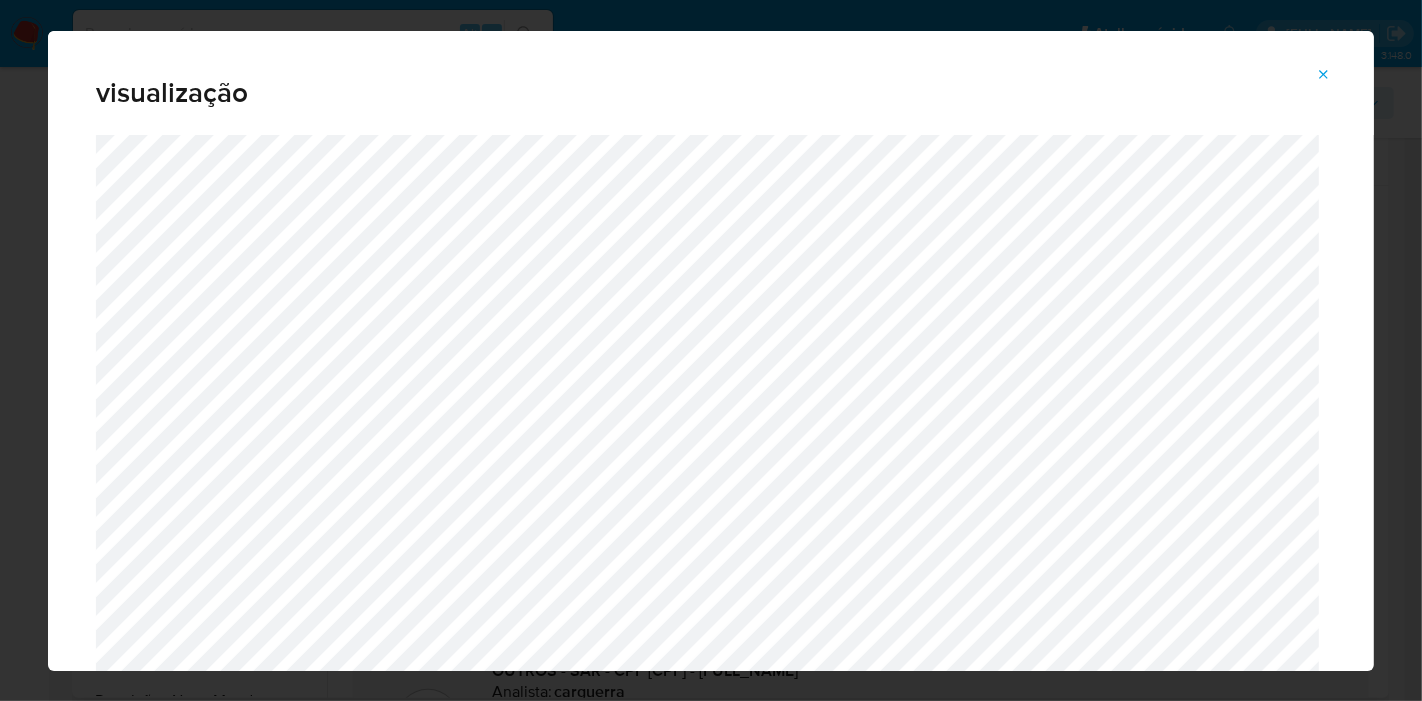 click 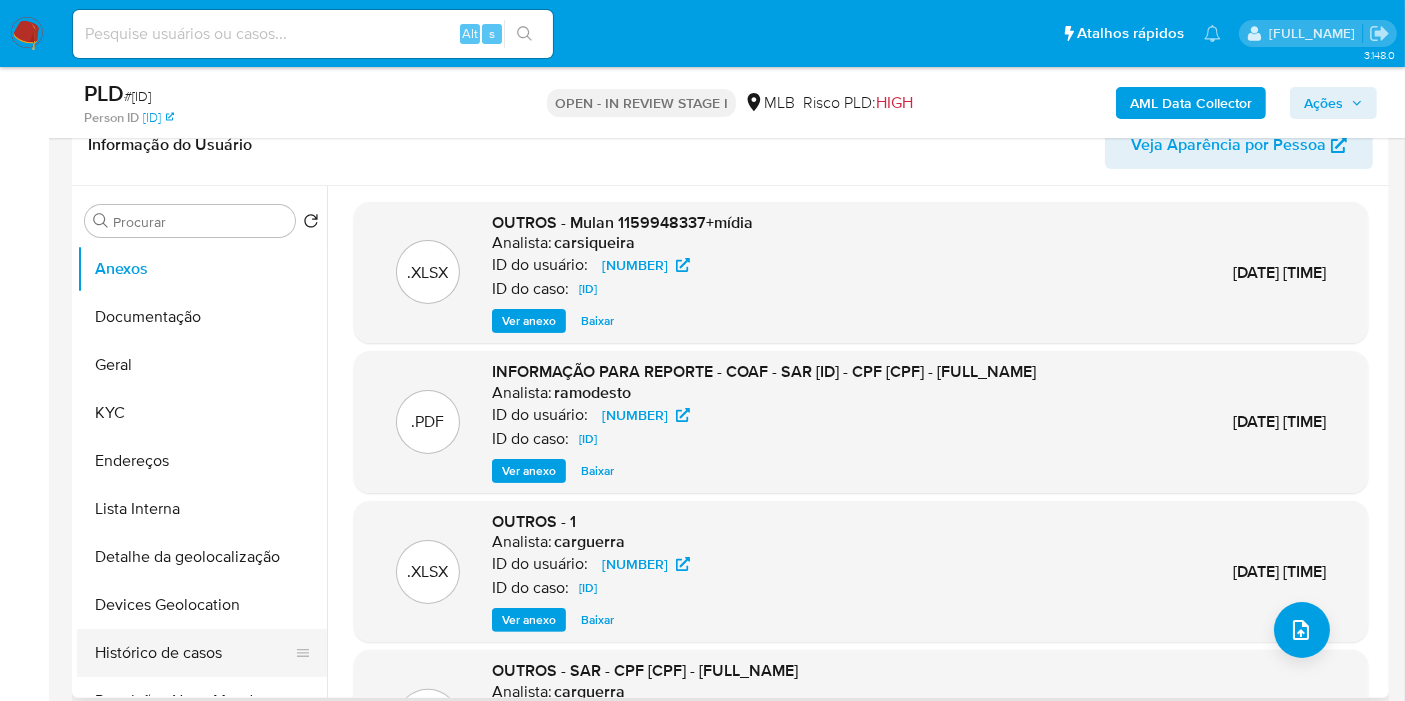 click on "Histórico de casos" at bounding box center (194, 653) 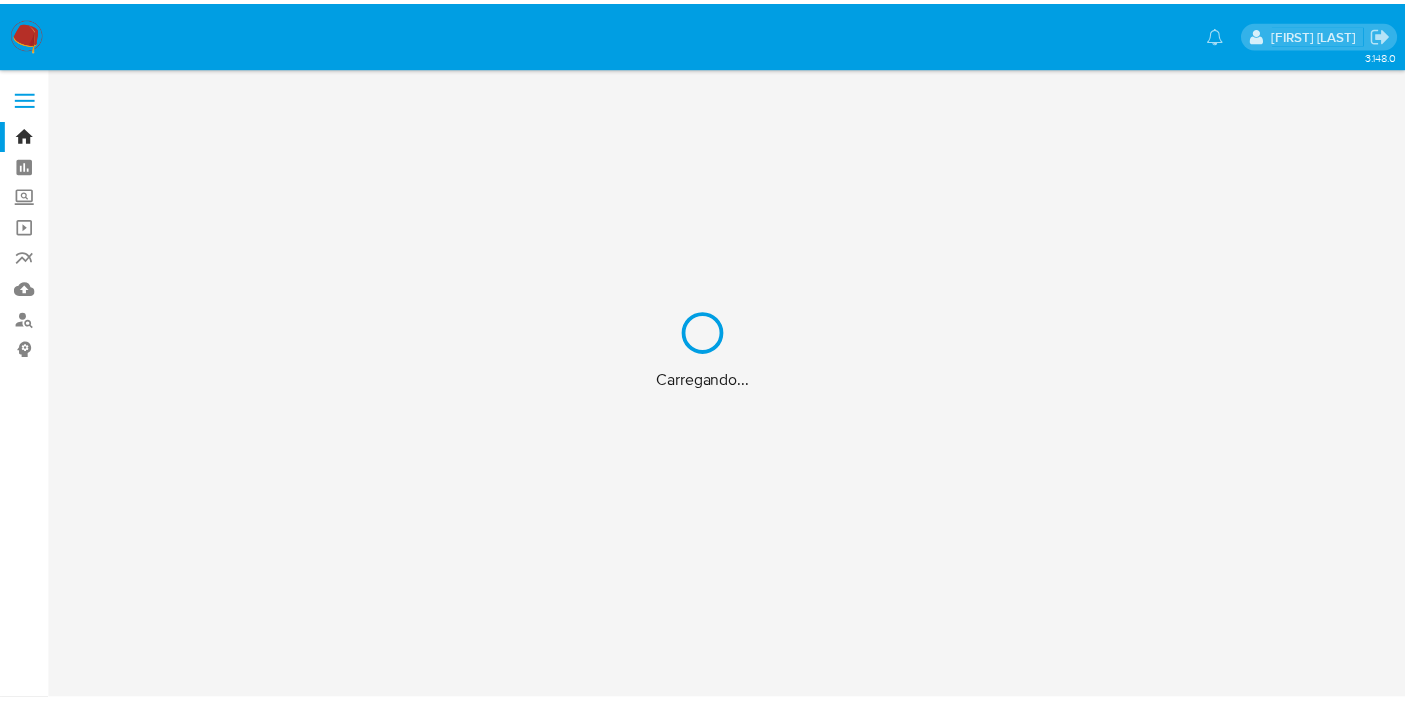 scroll, scrollTop: 0, scrollLeft: 0, axis: both 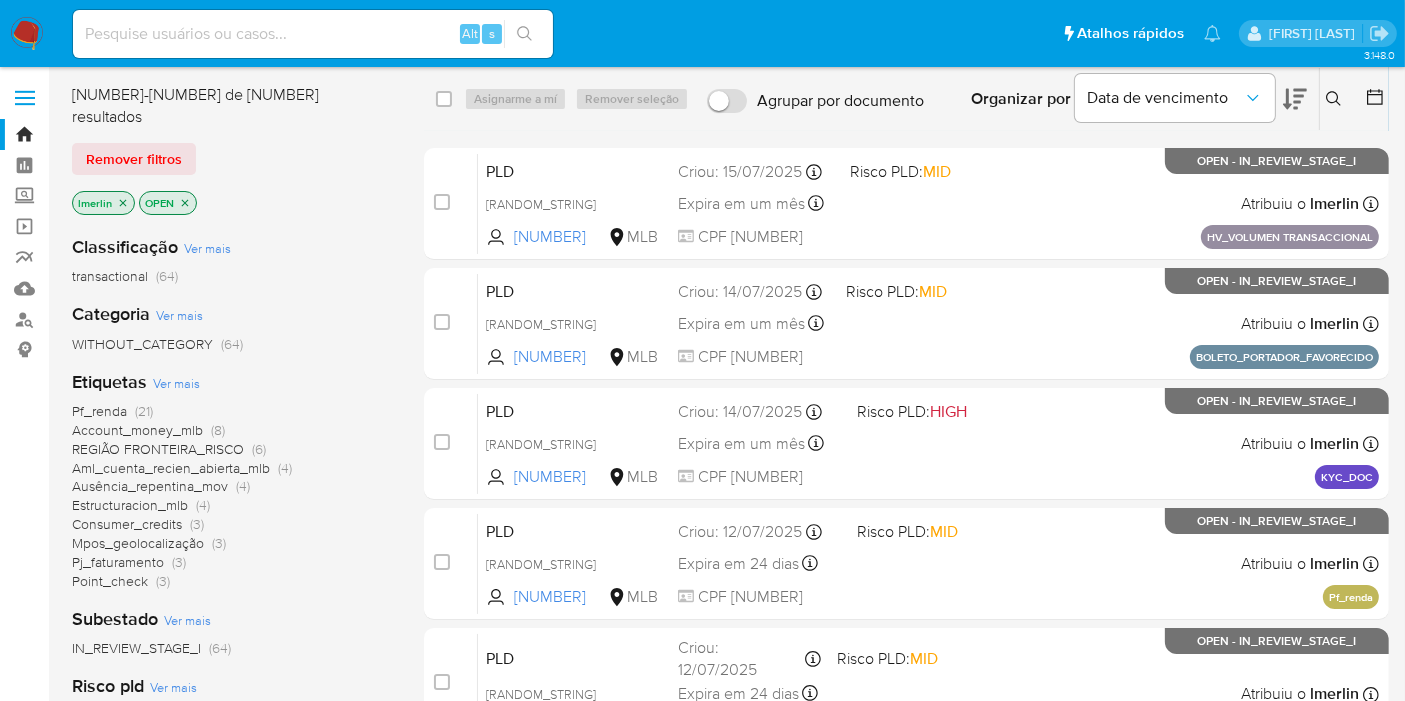 click 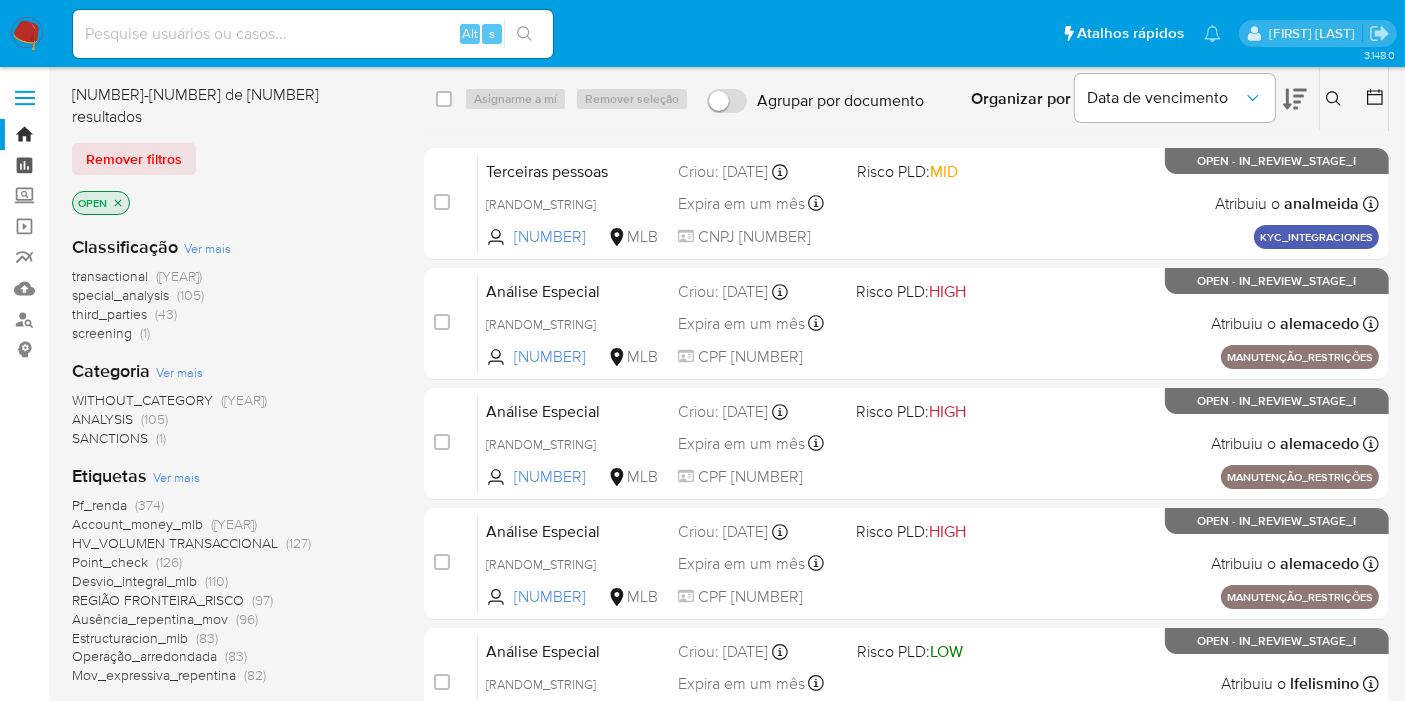 click on "Painel" at bounding box center [119, 165] 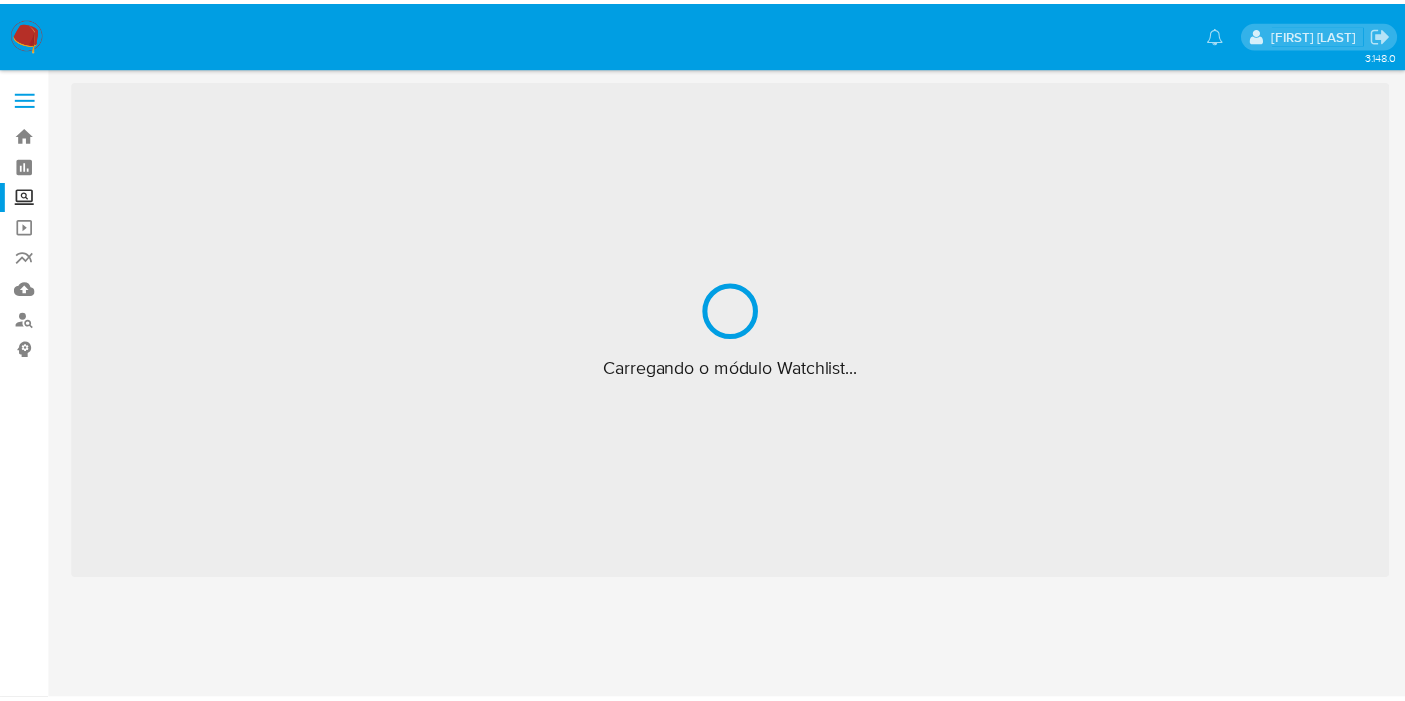 scroll, scrollTop: 0, scrollLeft: 0, axis: both 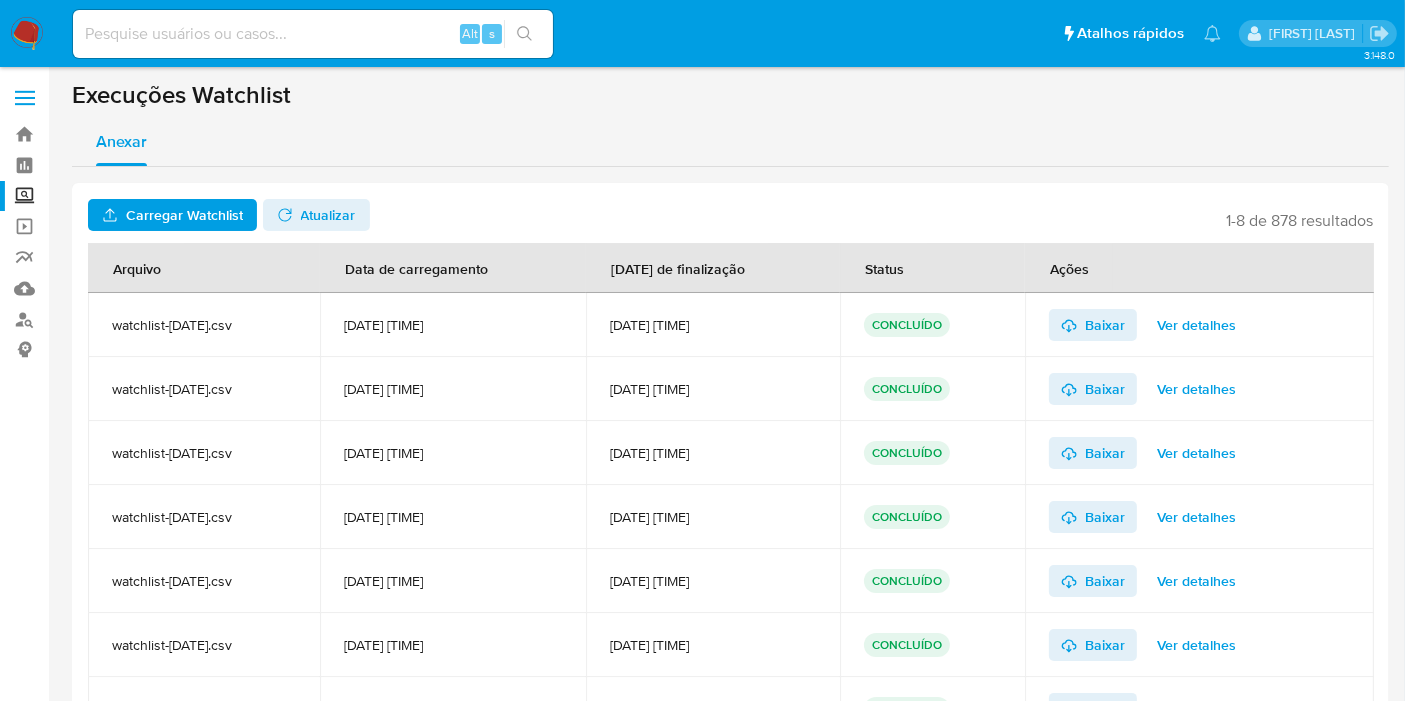 click on "Carregar Watchlist" at bounding box center [184, 215] 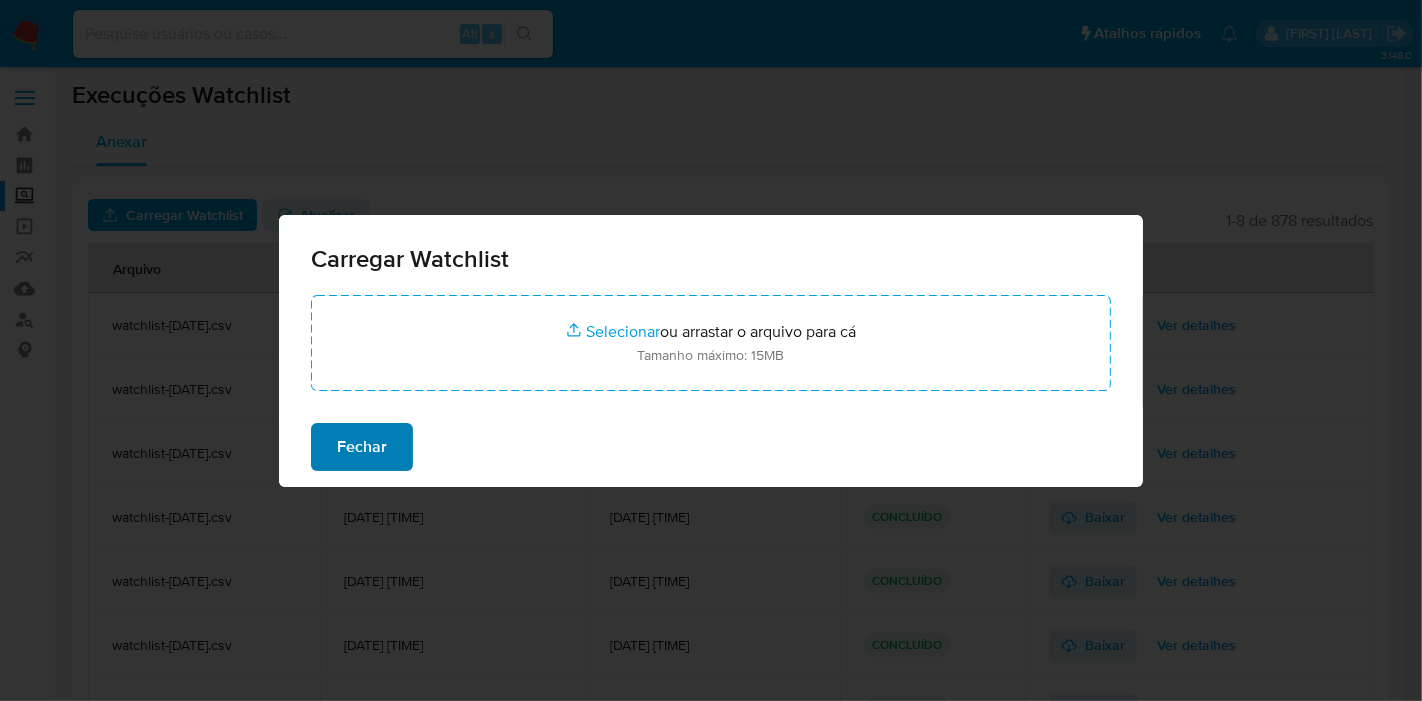 click on "Fechar" at bounding box center [362, 447] 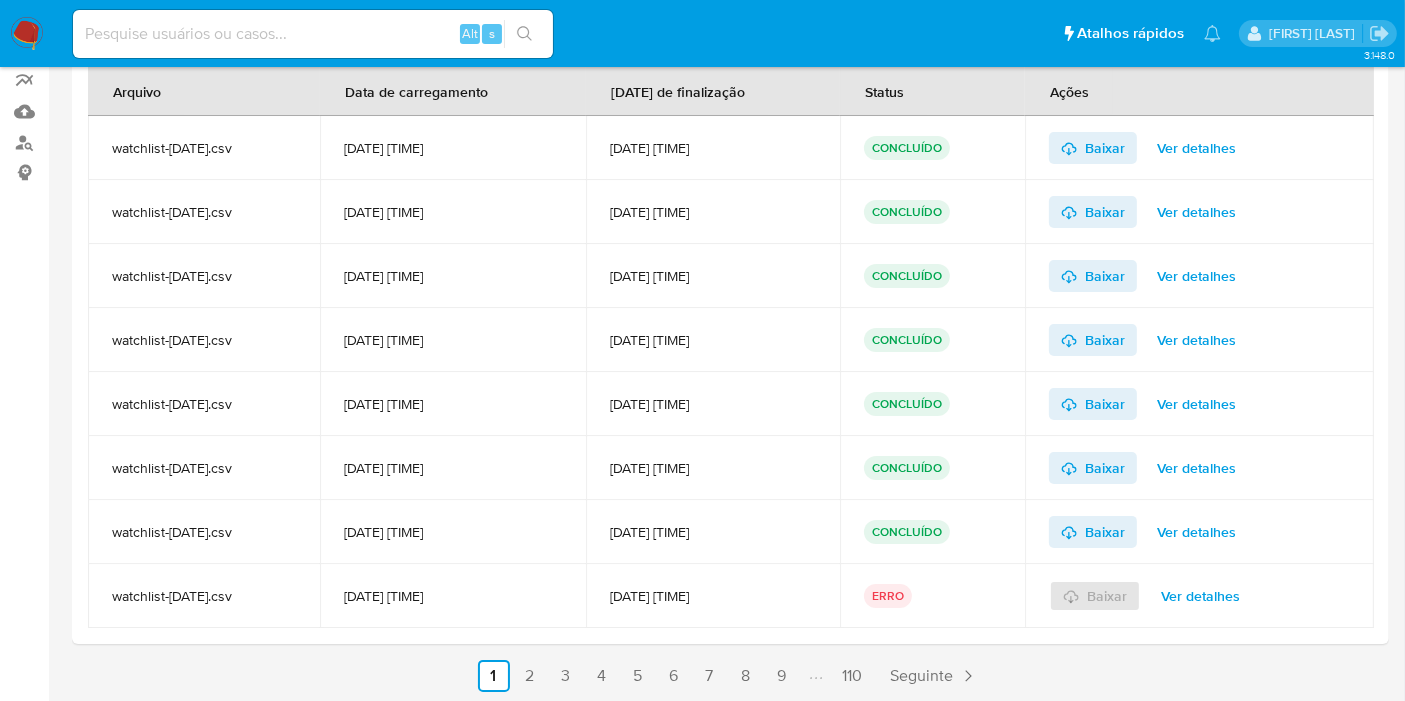 scroll, scrollTop: 180, scrollLeft: 0, axis: vertical 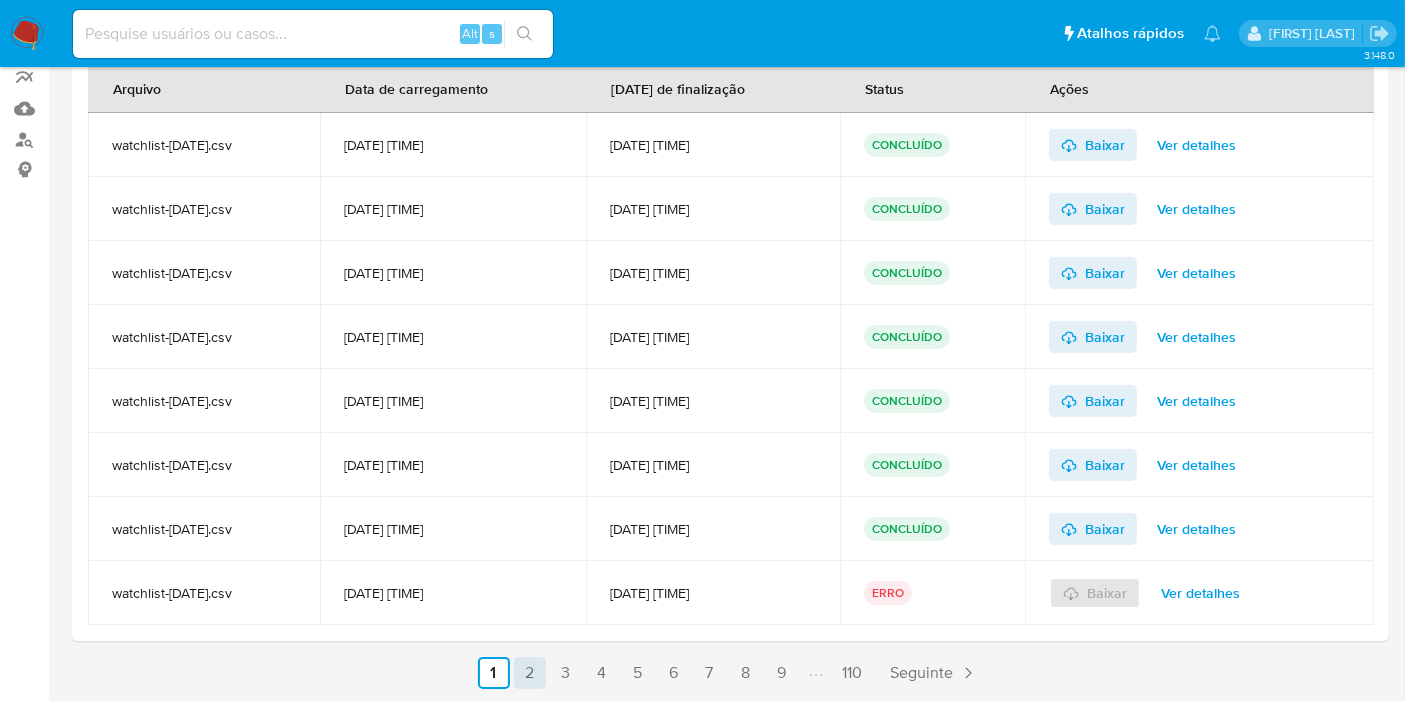 click on "2" at bounding box center (530, 673) 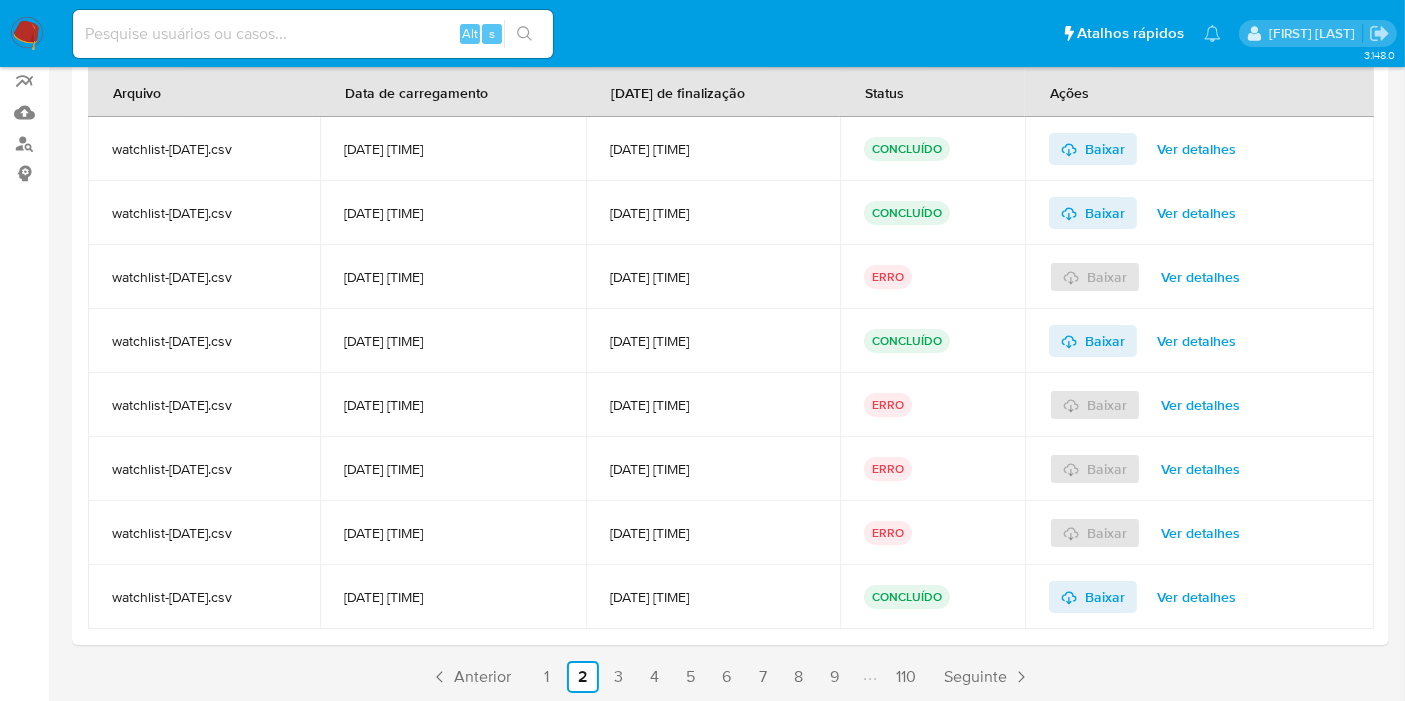 scroll, scrollTop: 180, scrollLeft: 0, axis: vertical 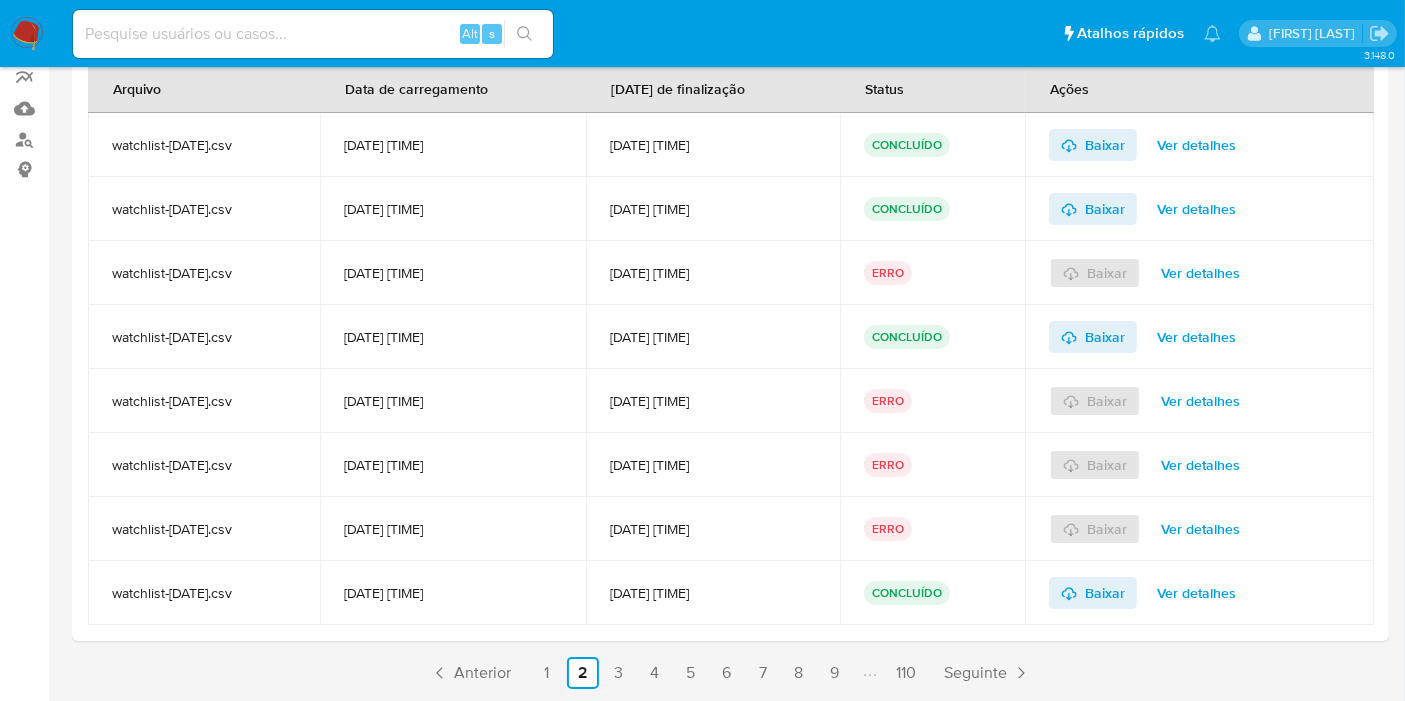 click on "Ver detalhes" at bounding box center (1200, 273) 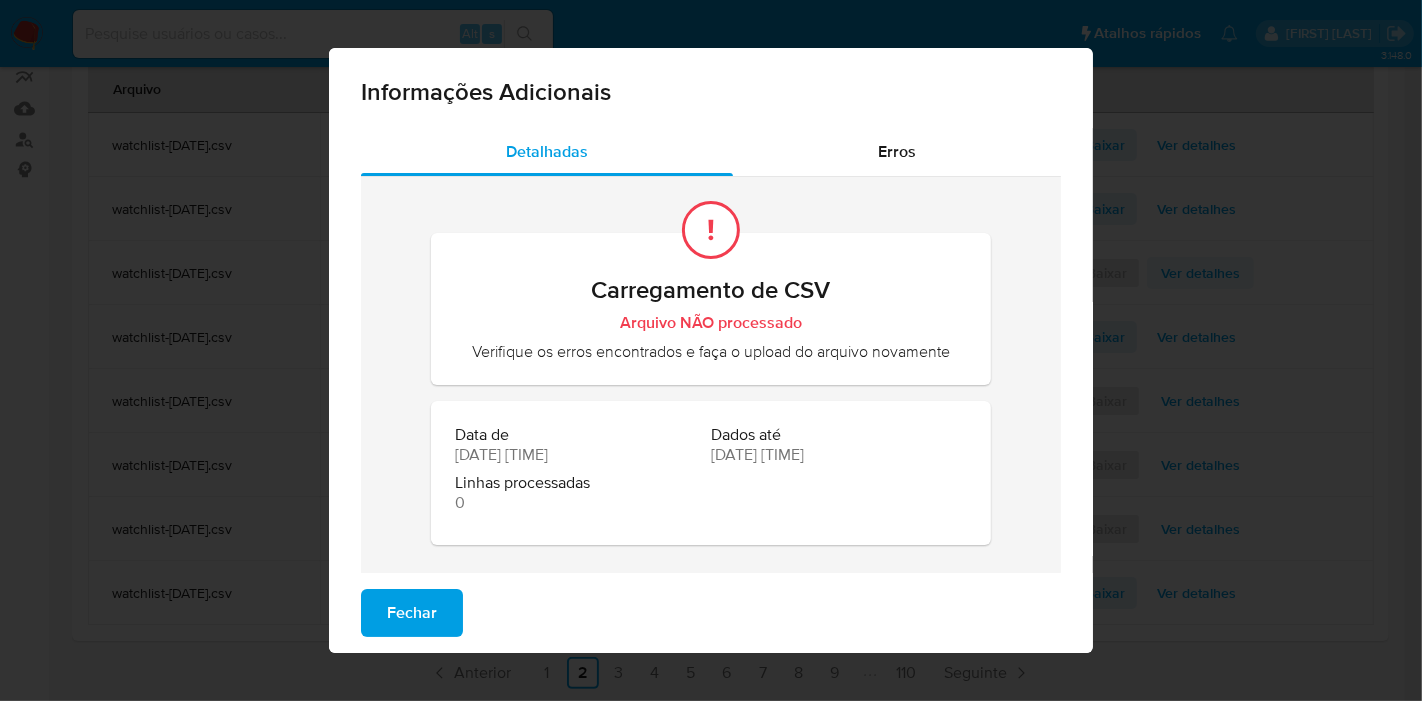 click on "Informações Adicionais Detalhadas Erros Carregamento de CSV Arquivo NÃO processado Verifique os erros encontrados e faça o upload do arquivo novamente Data de 25/07/2025 11:27:52 Dados até 25/07/2025 11:27:52 Linhas processadas 0 Fechar" at bounding box center [711, 350] 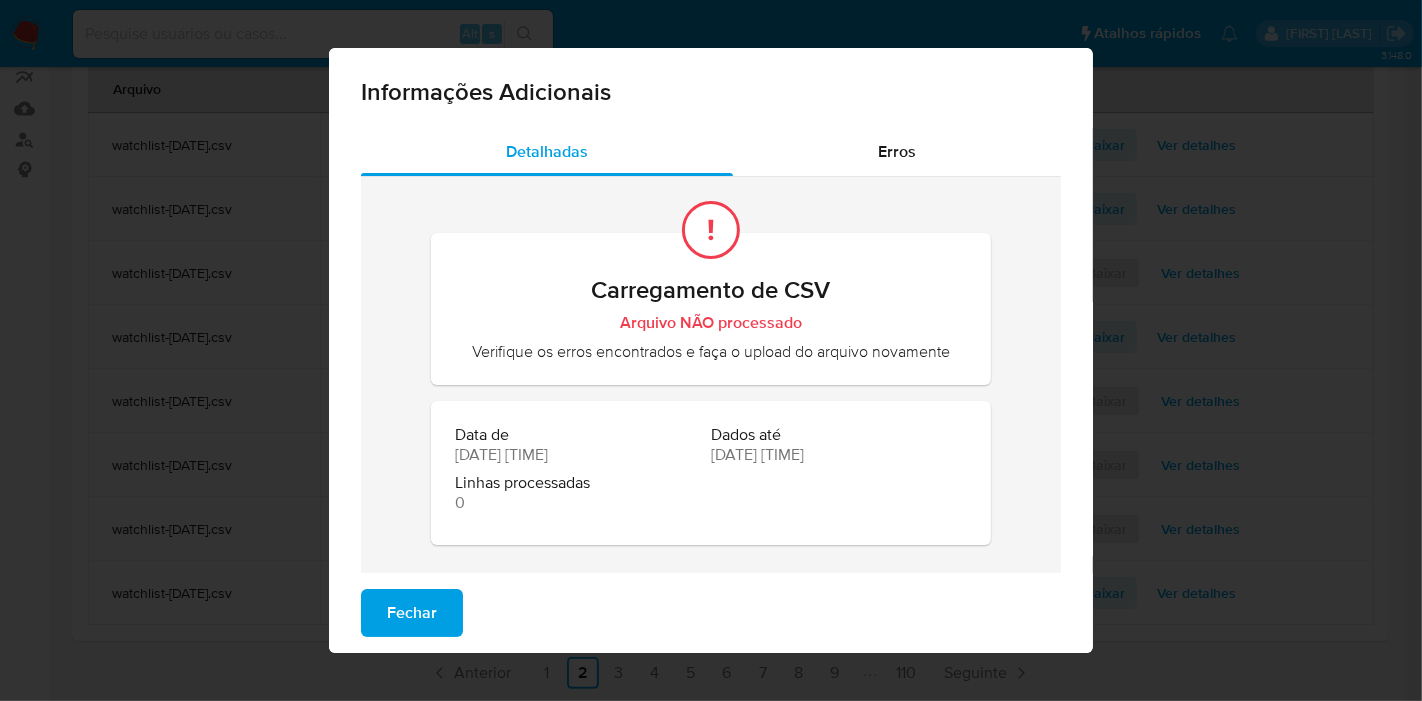 click on "Fechar" at bounding box center (412, 613) 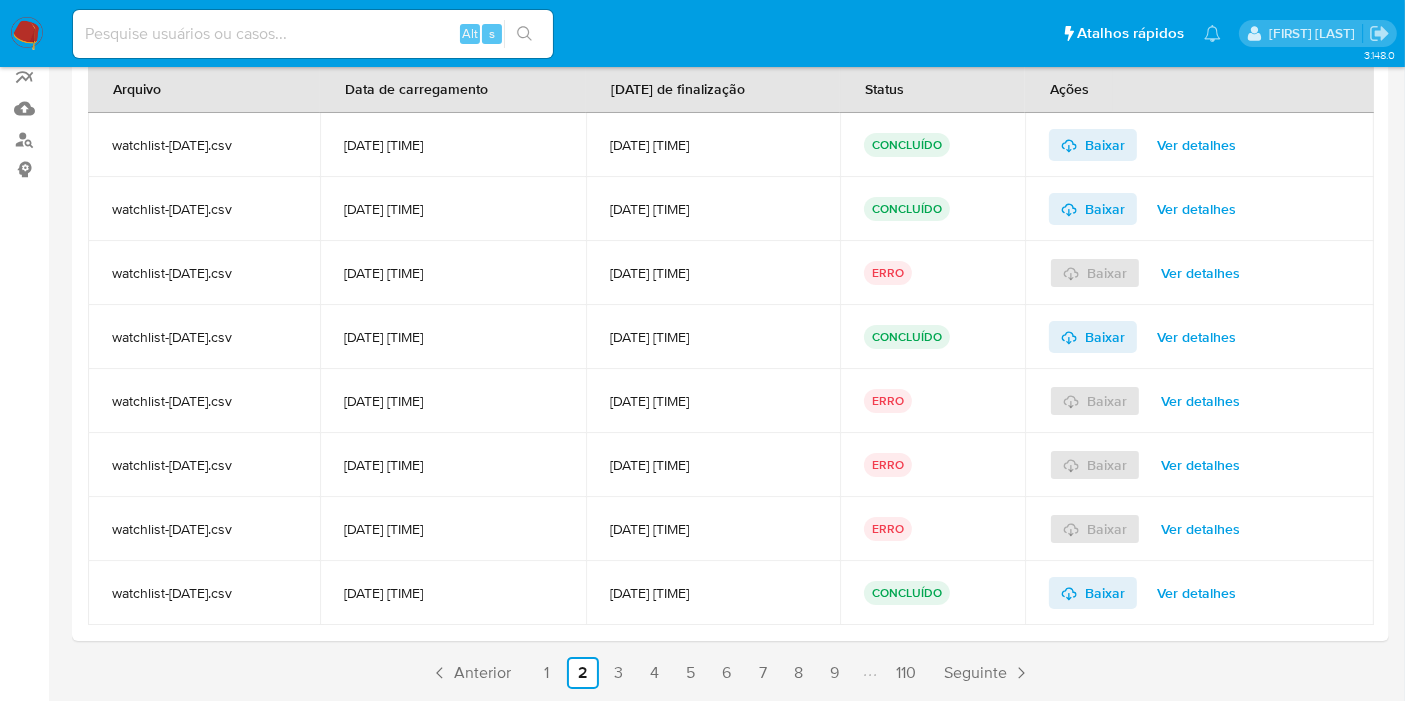 click at bounding box center [27, 34] 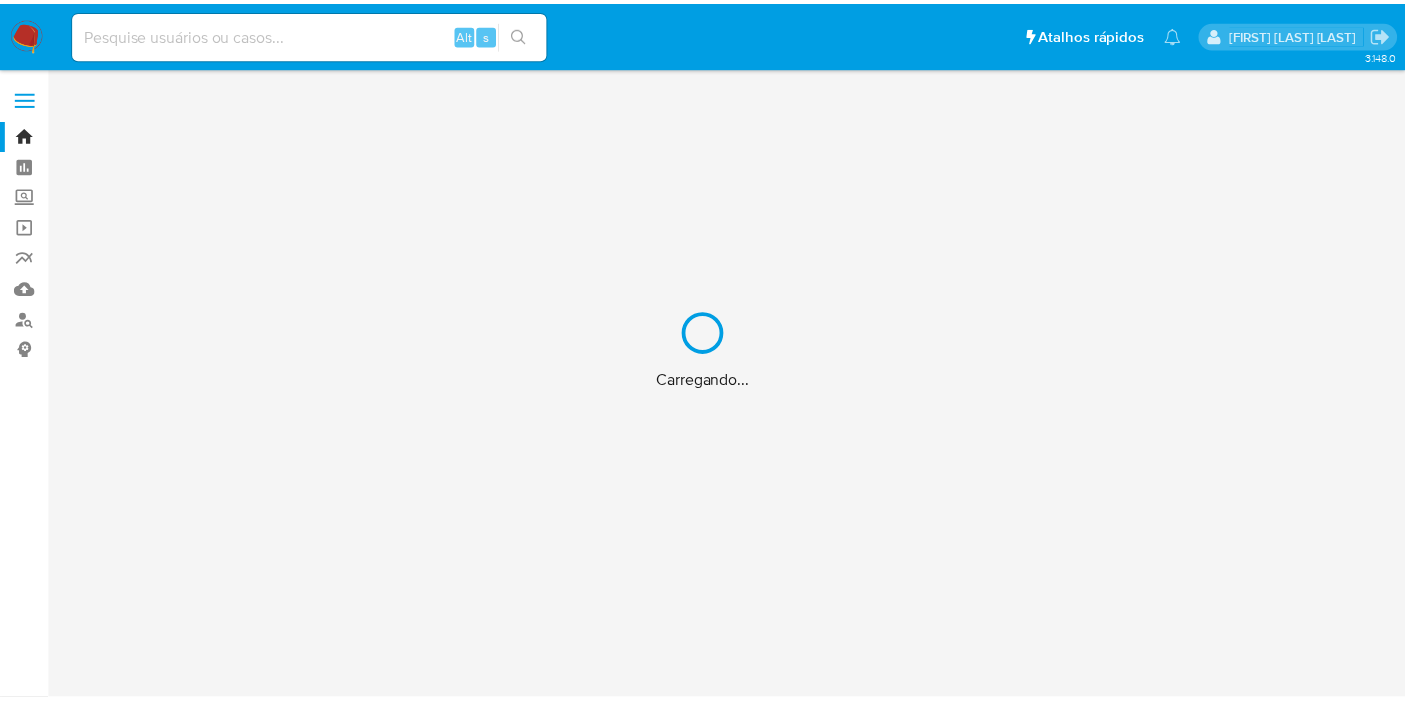 scroll, scrollTop: 0, scrollLeft: 0, axis: both 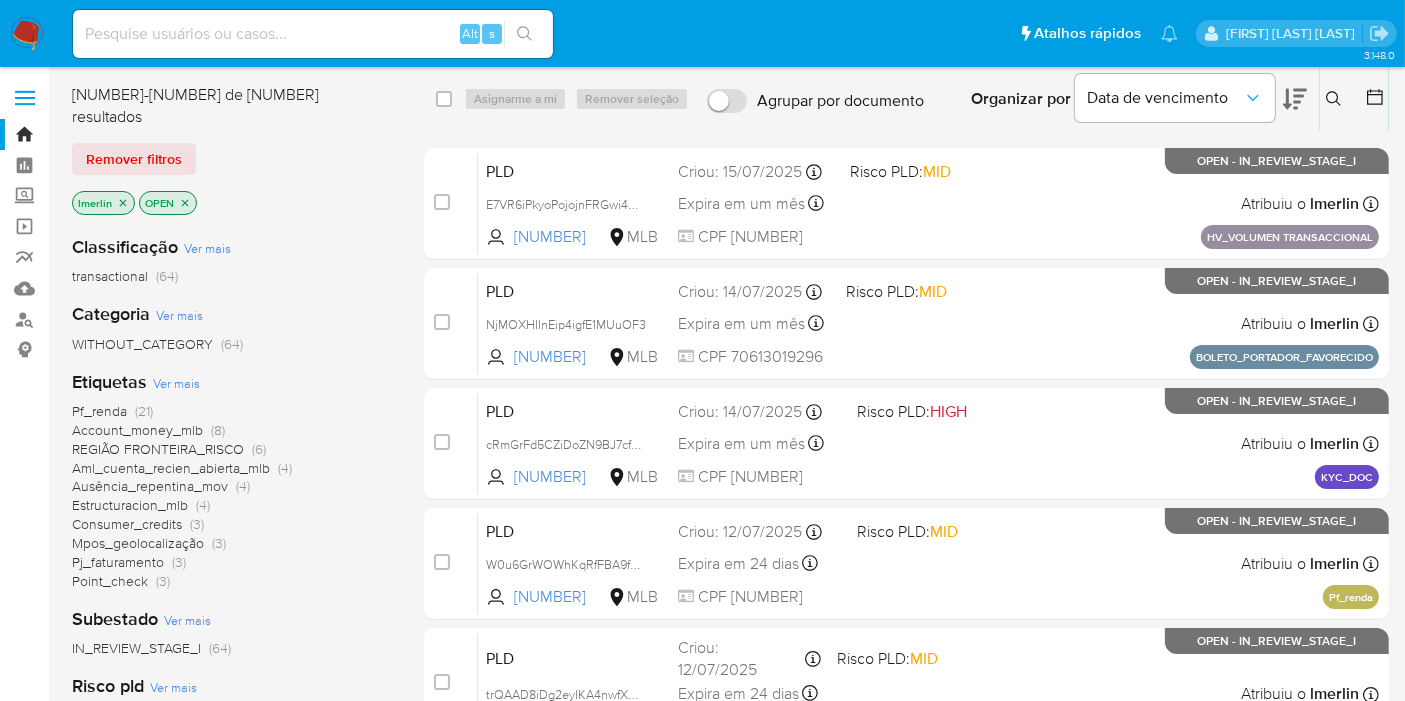 click 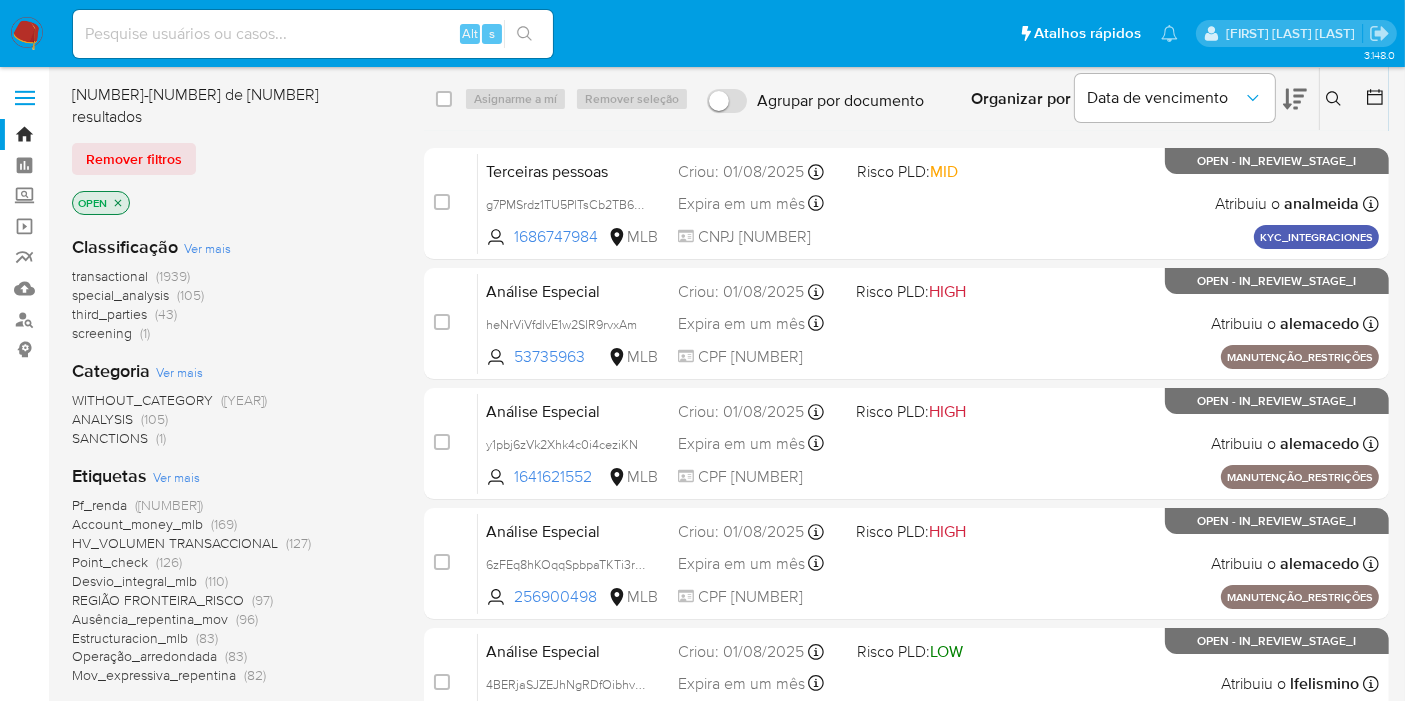 click on "screening (1)" at bounding box center [111, 333] 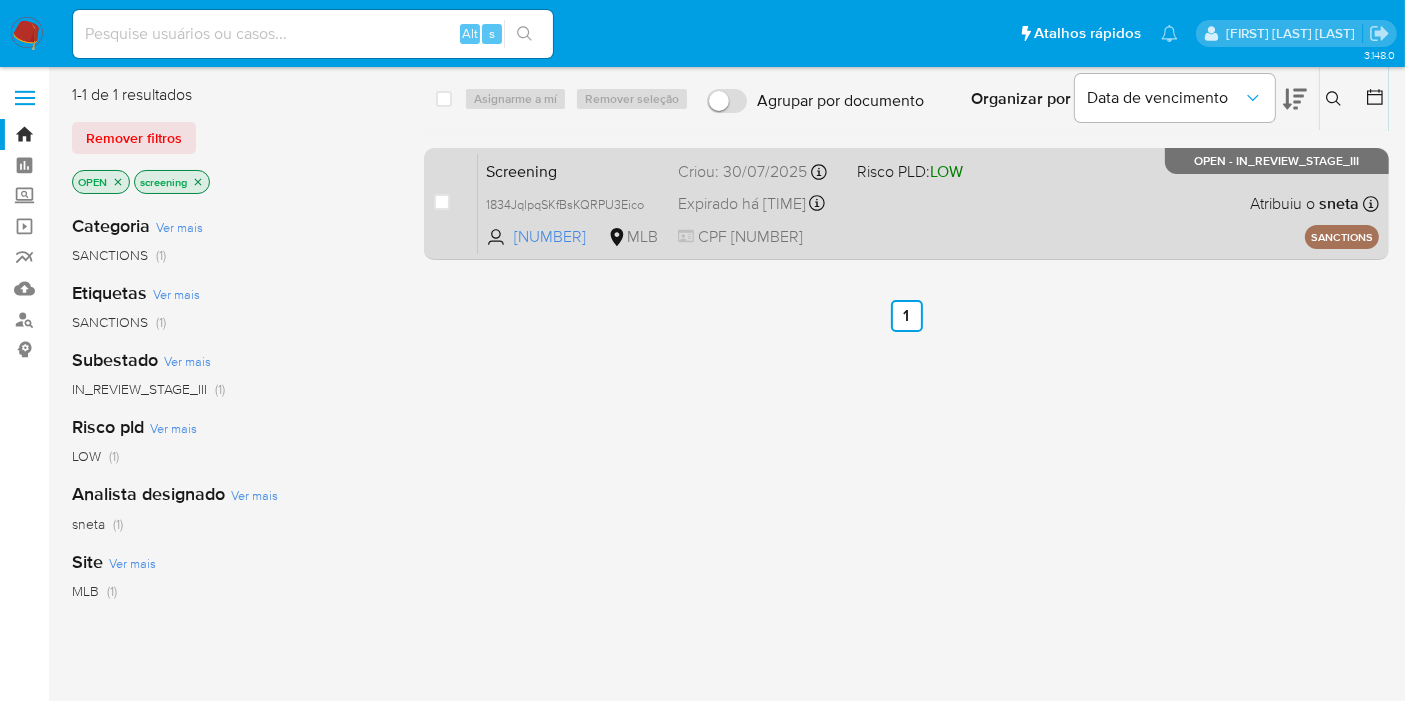 click on "1834JqlpqSKfBsKQRPU3Eico" at bounding box center [574, 204] 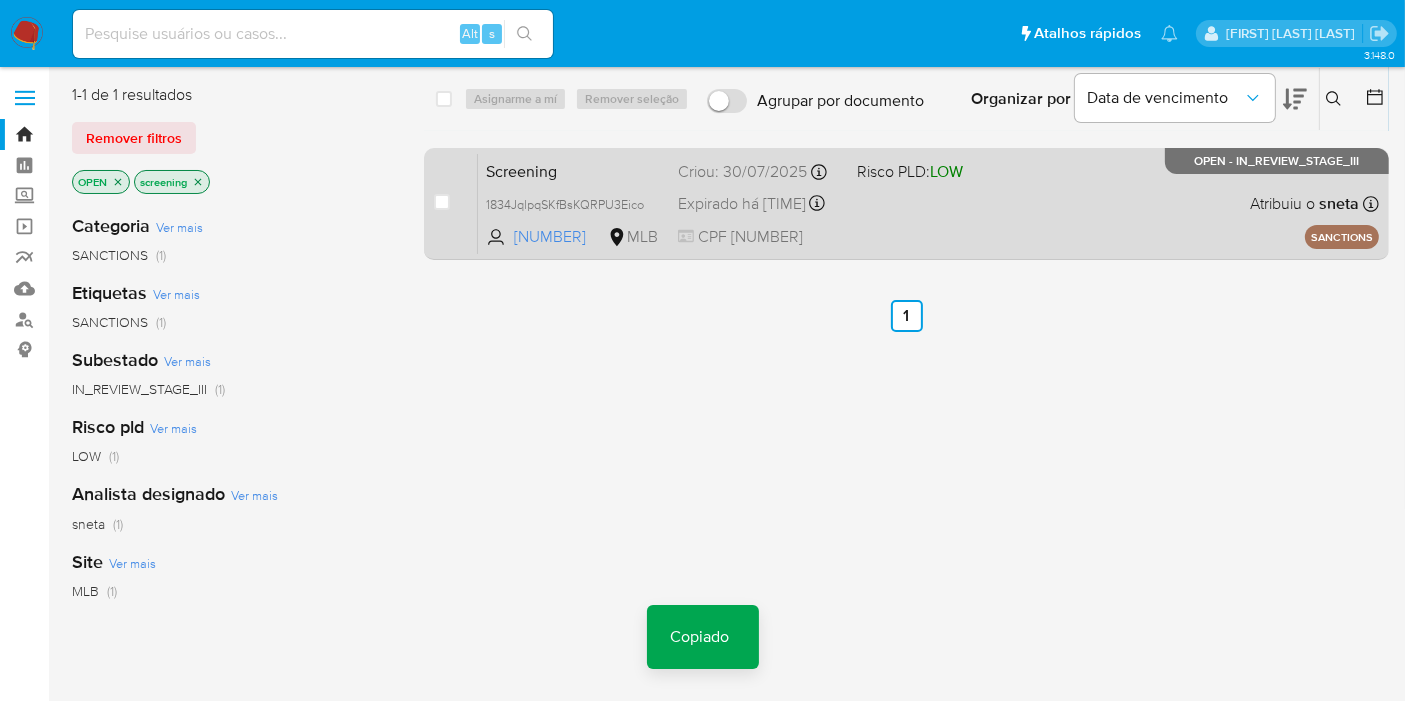 click on "1834JqlpqSKfBsKQRPU3Eico Copiado Copiado" at bounding box center (574, 204) 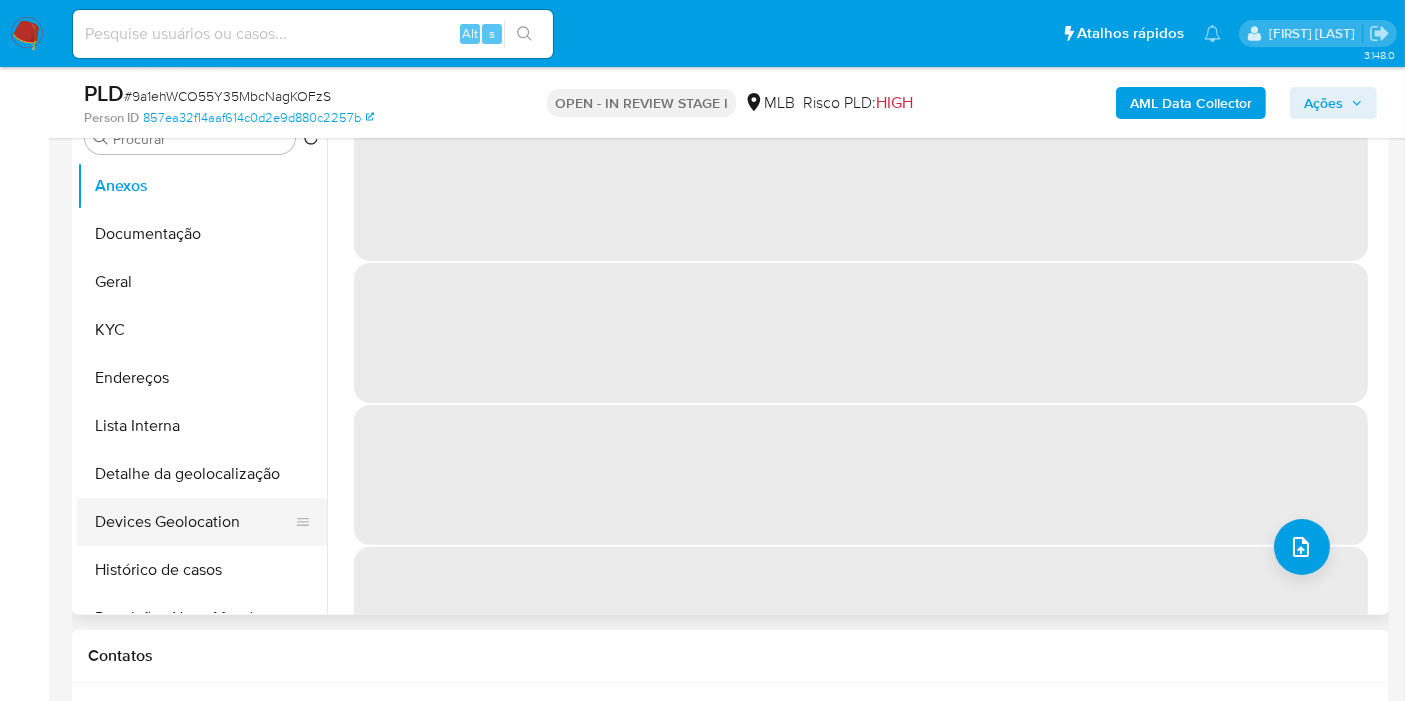 scroll, scrollTop: 444, scrollLeft: 0, axis: vertical 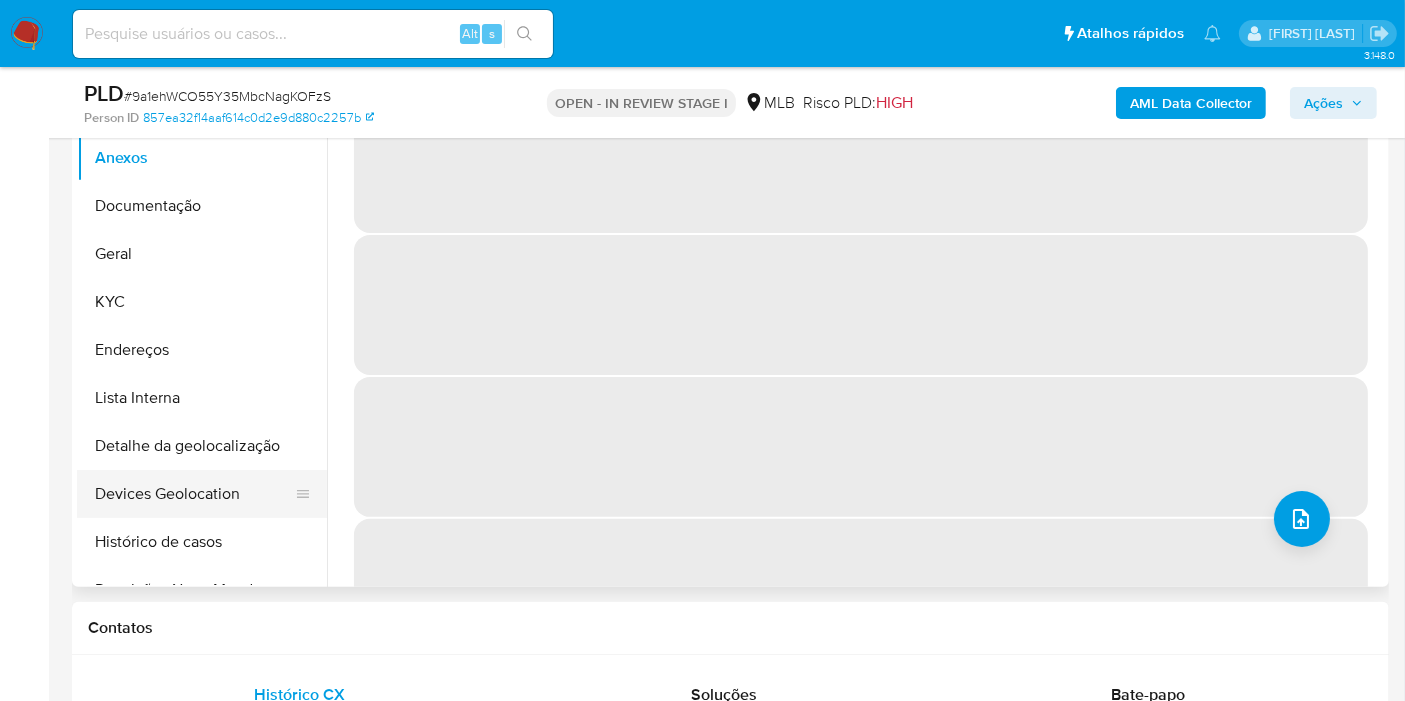 select on "10" 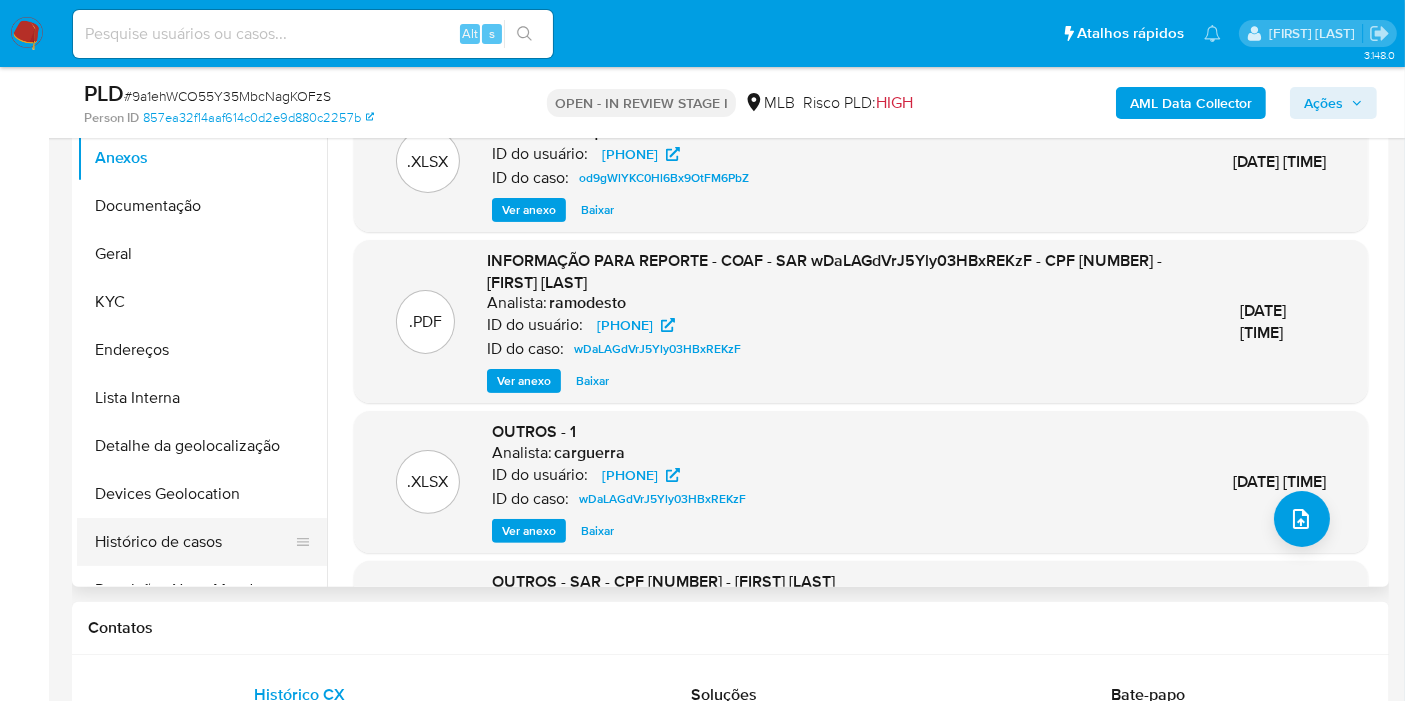 click on "Histórico de casos" at bounding box center (194, 542) 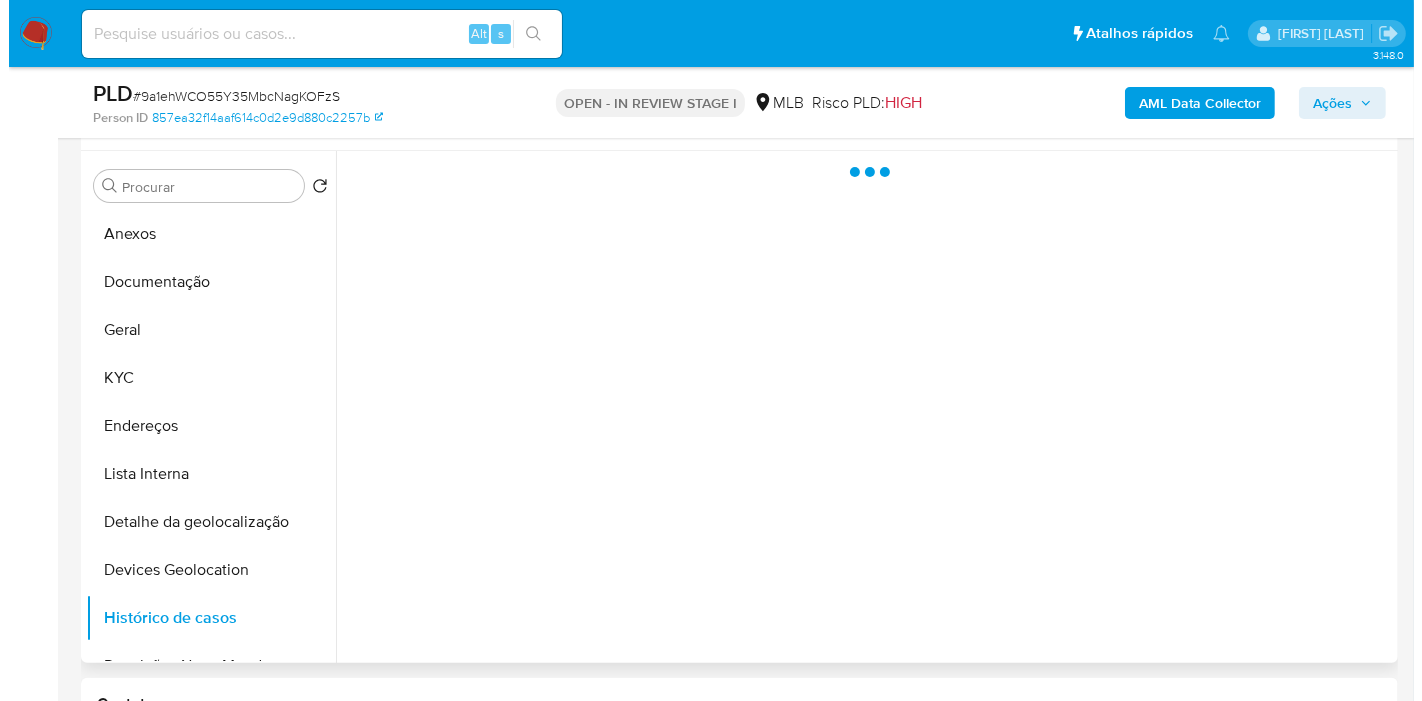 scroll, scrollTop: 333, scrollLeft: 0, axis: vertical 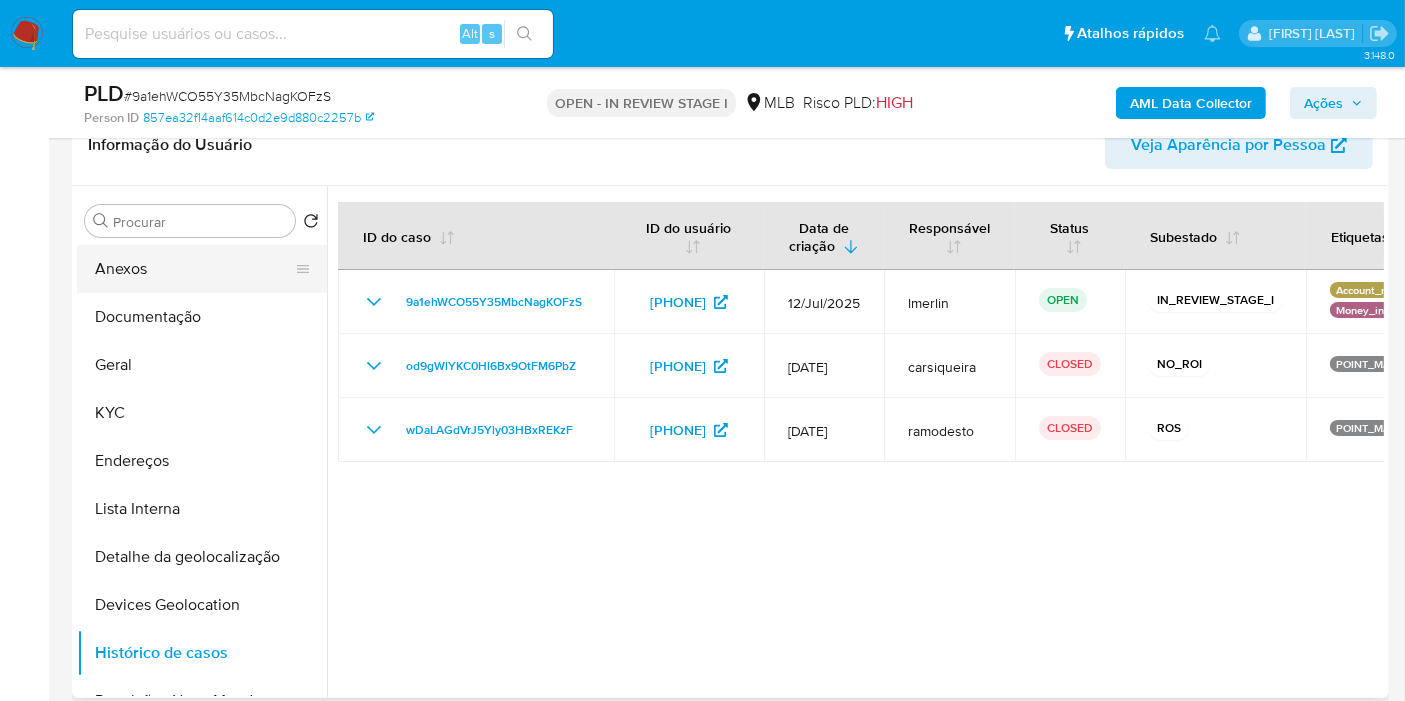 click on "Anexos" at bounding box center [194, 269] 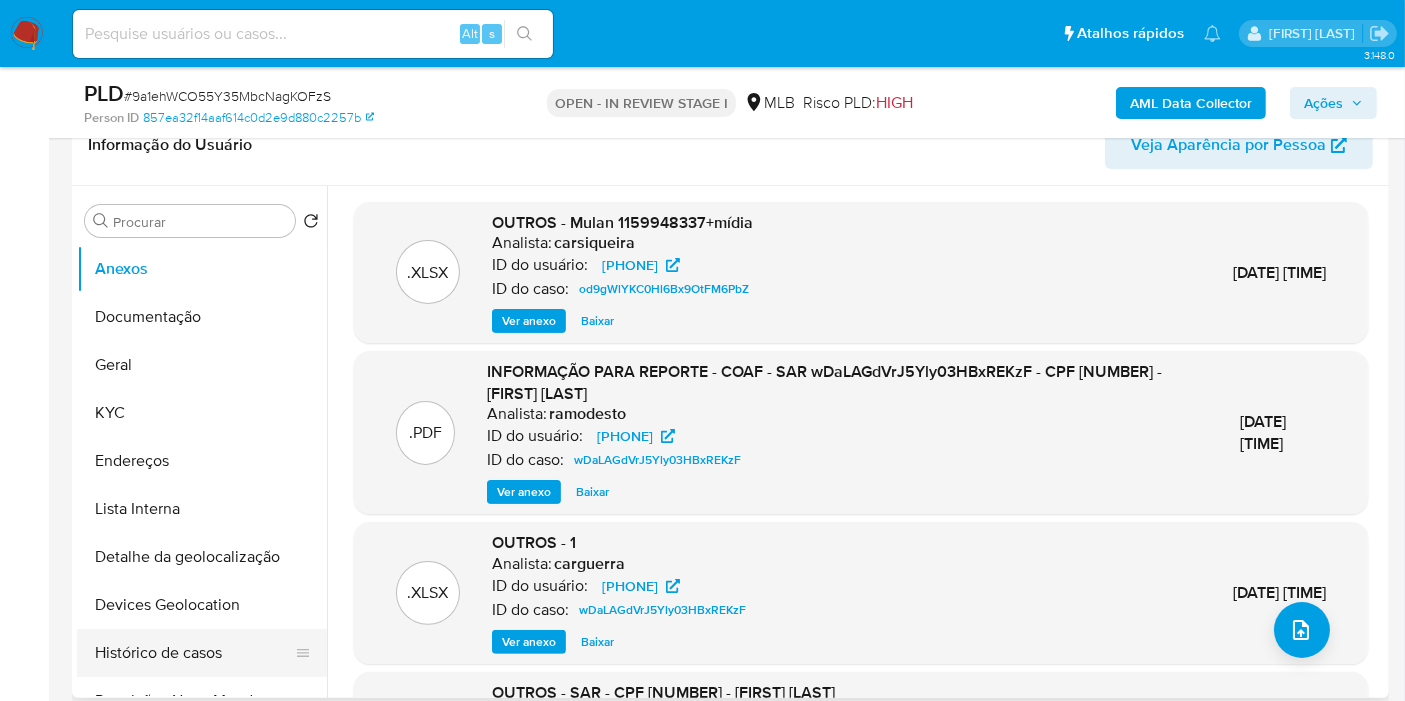 click on "Histórico de casos" at bounding box center (194, 653) 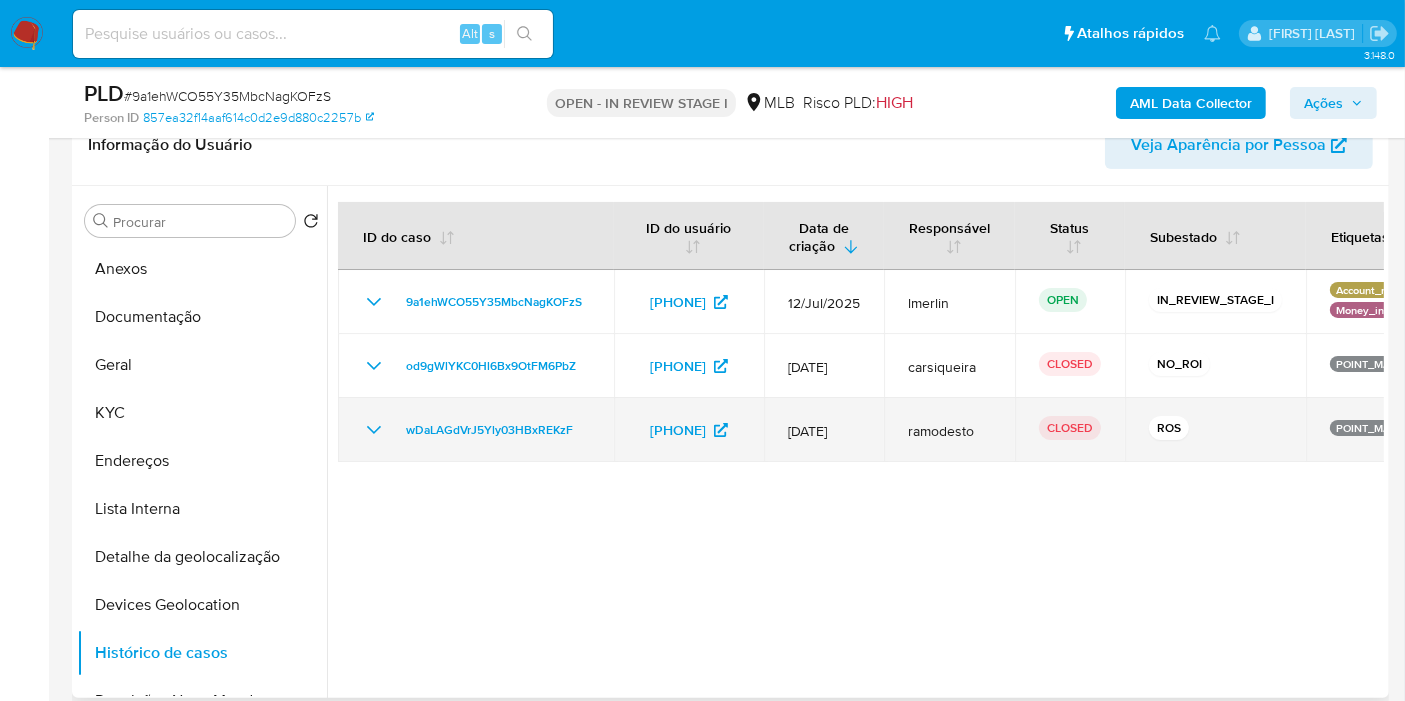 click 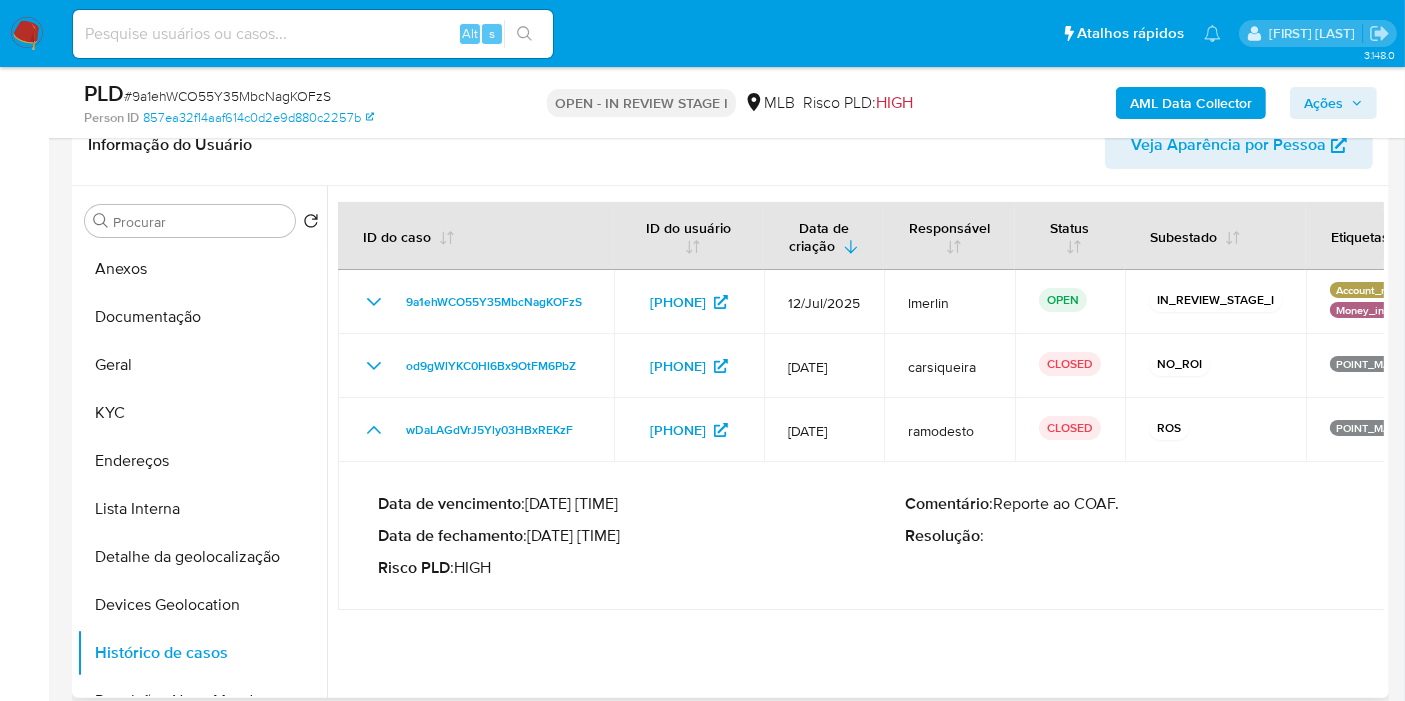 drag, startPoint x: 537, startPoint y: 541, endPoint x: 612, endPoint y: 541, distance: 75 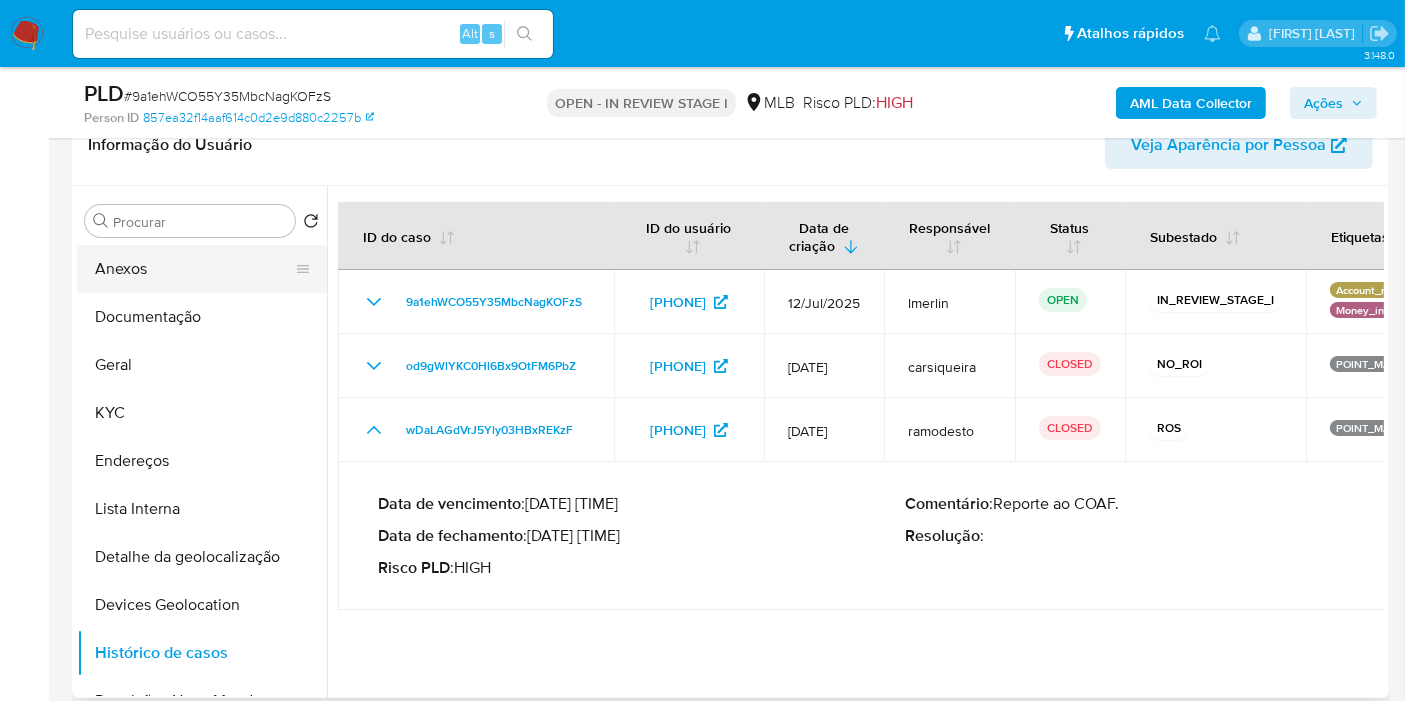 click on "Anexos" at bounding box center [194, 269] 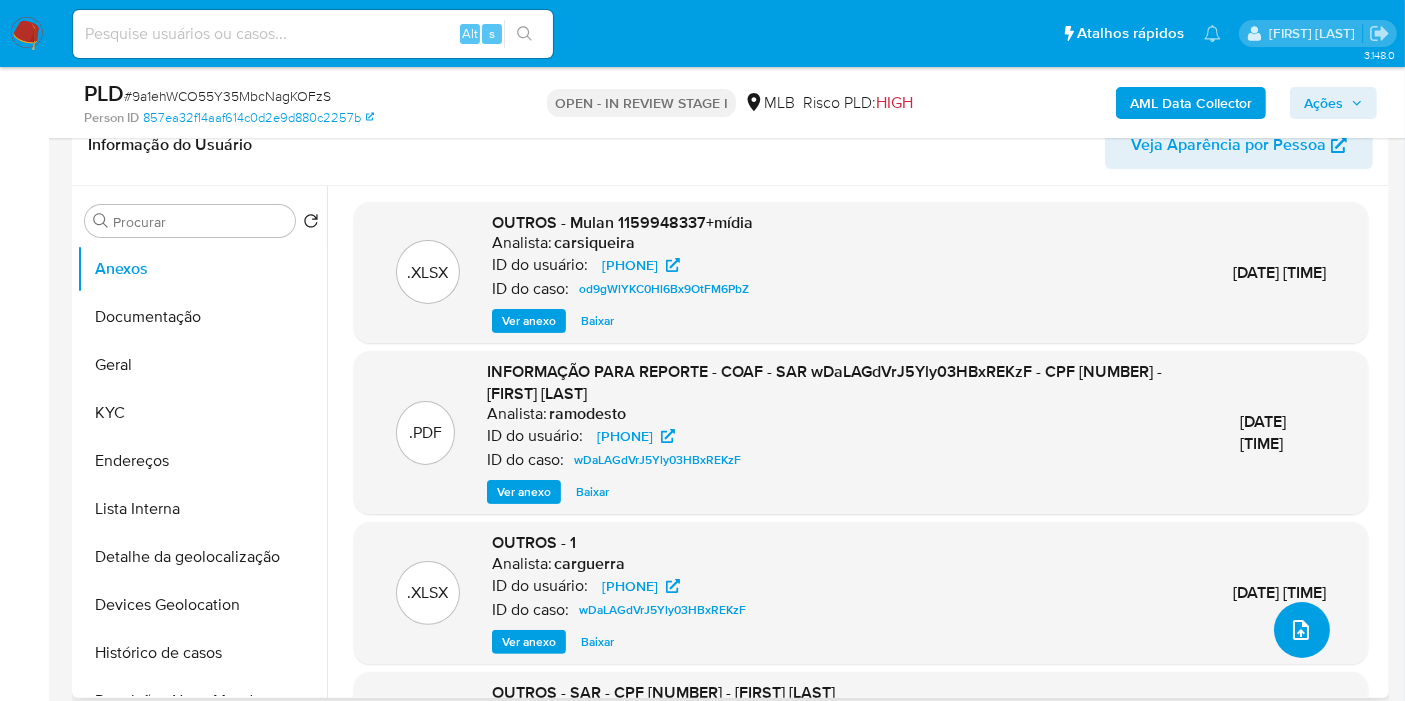 click 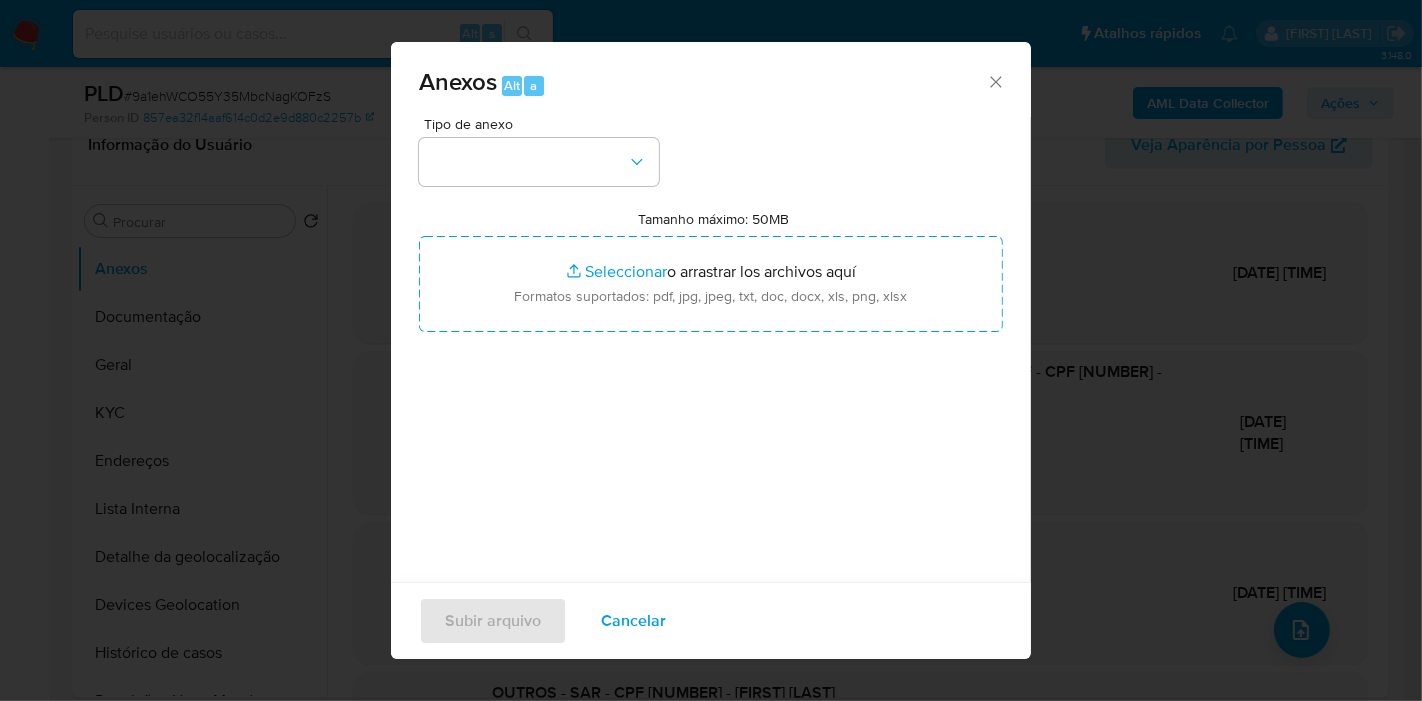 click on "Subir arquivo Cancelar" at bounding box center [711, 620] 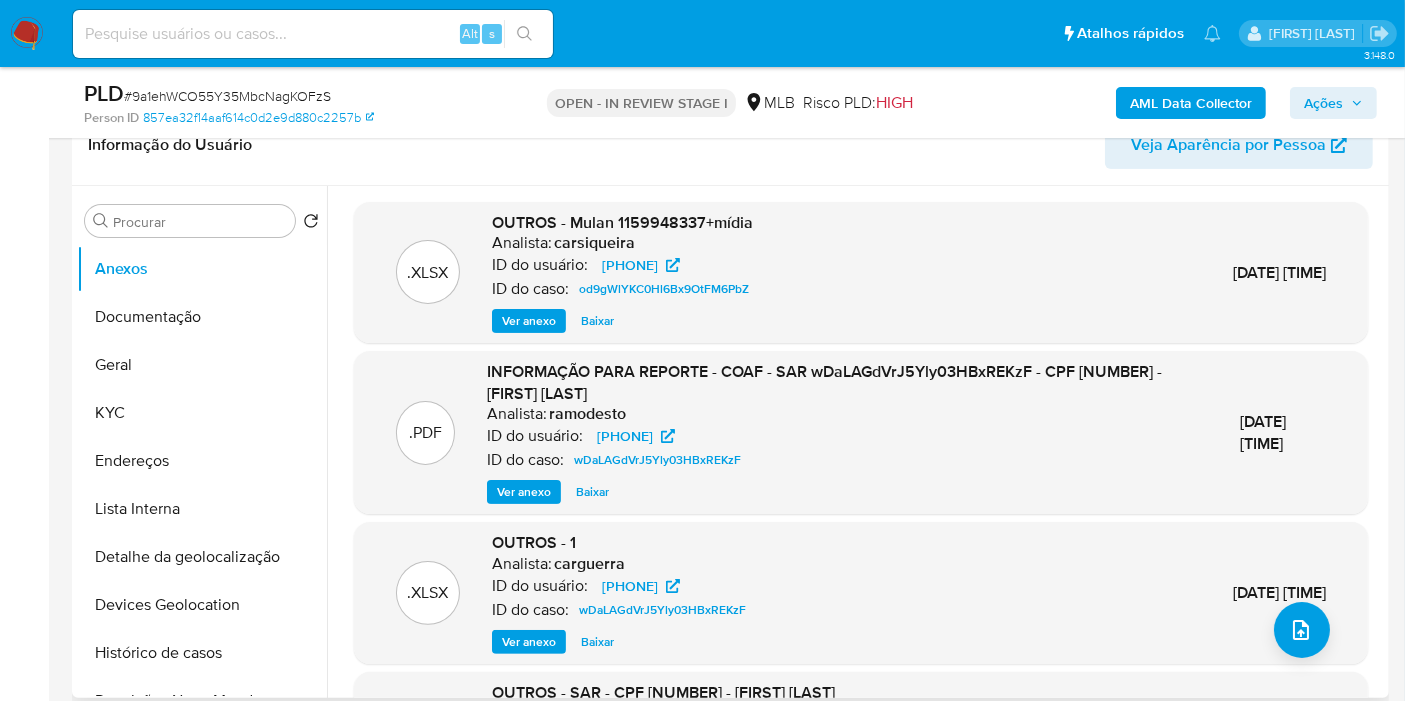 click on "Ver anexo" at bounding box center [529, 321] 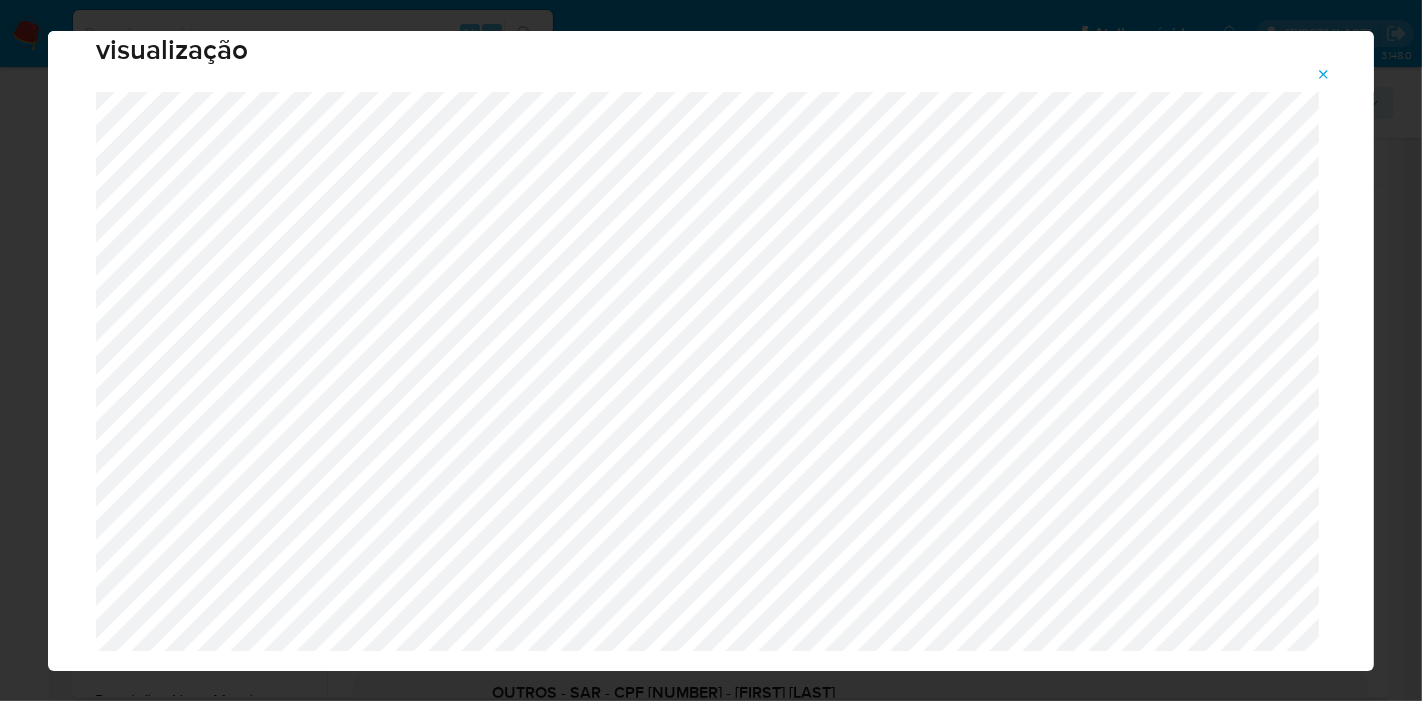 scroll, scrollTop: 0, scrollLeft: 0, axis: both 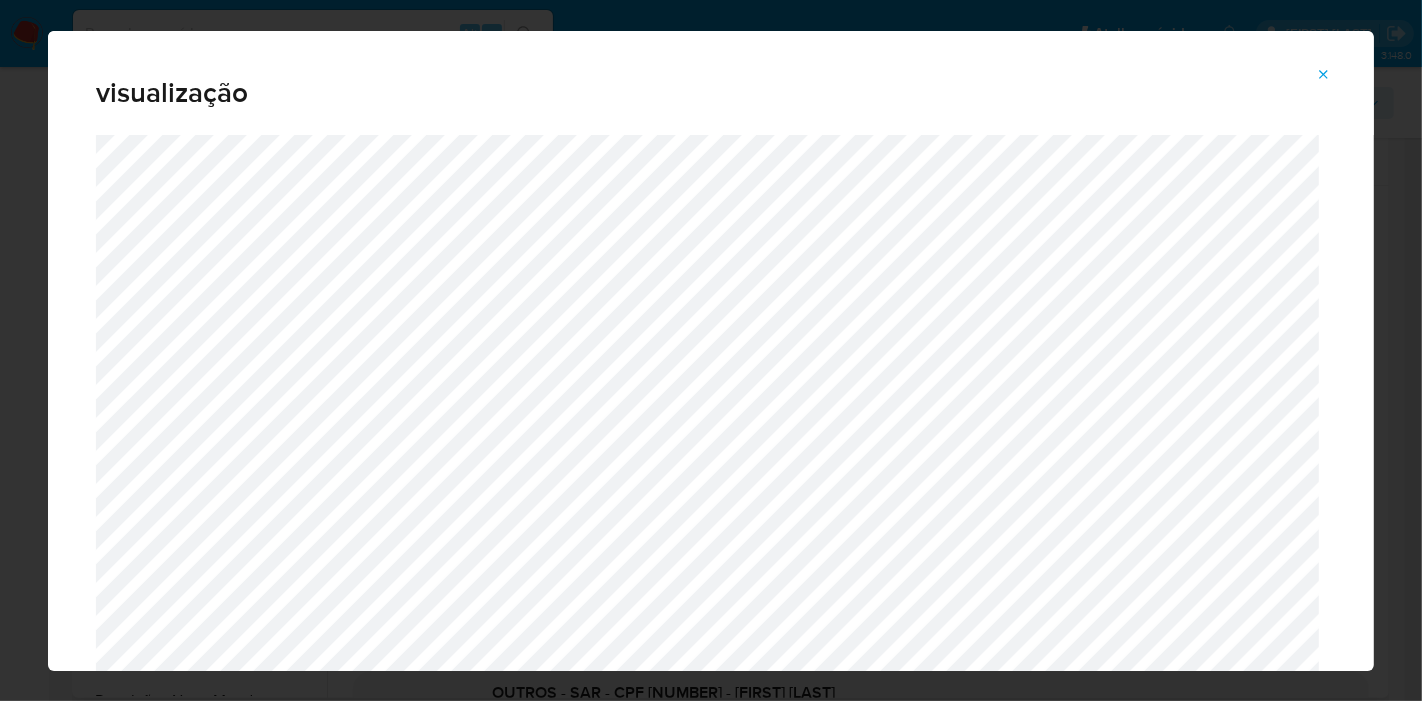 click 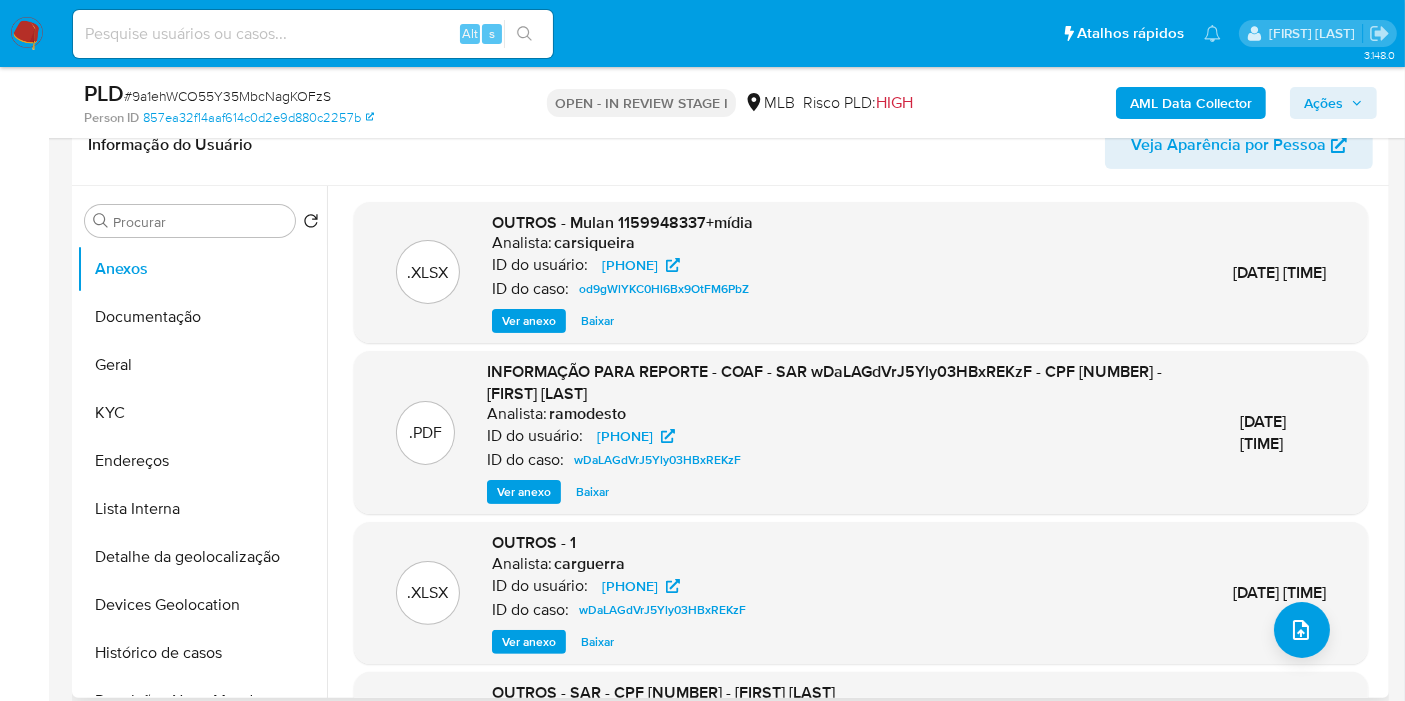 click on "Ver anexo" at bounding box center (524, 492) 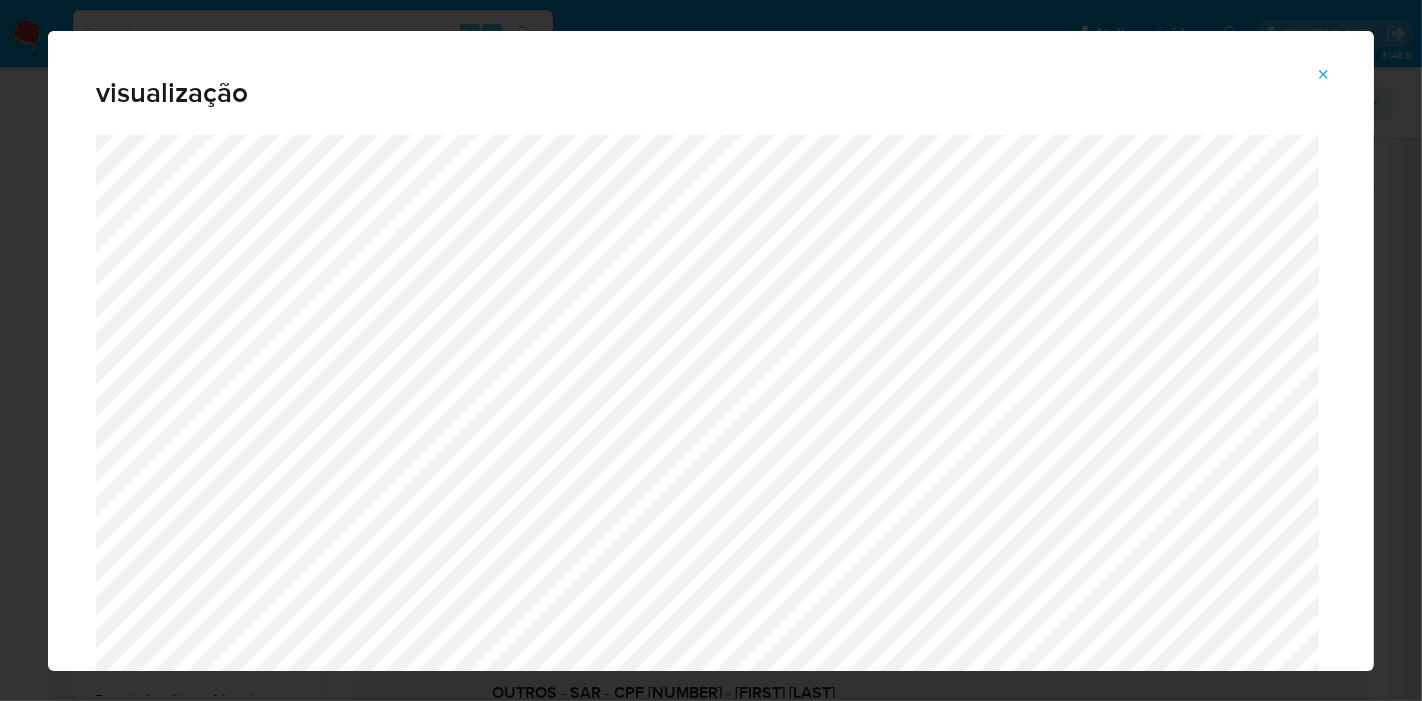 click 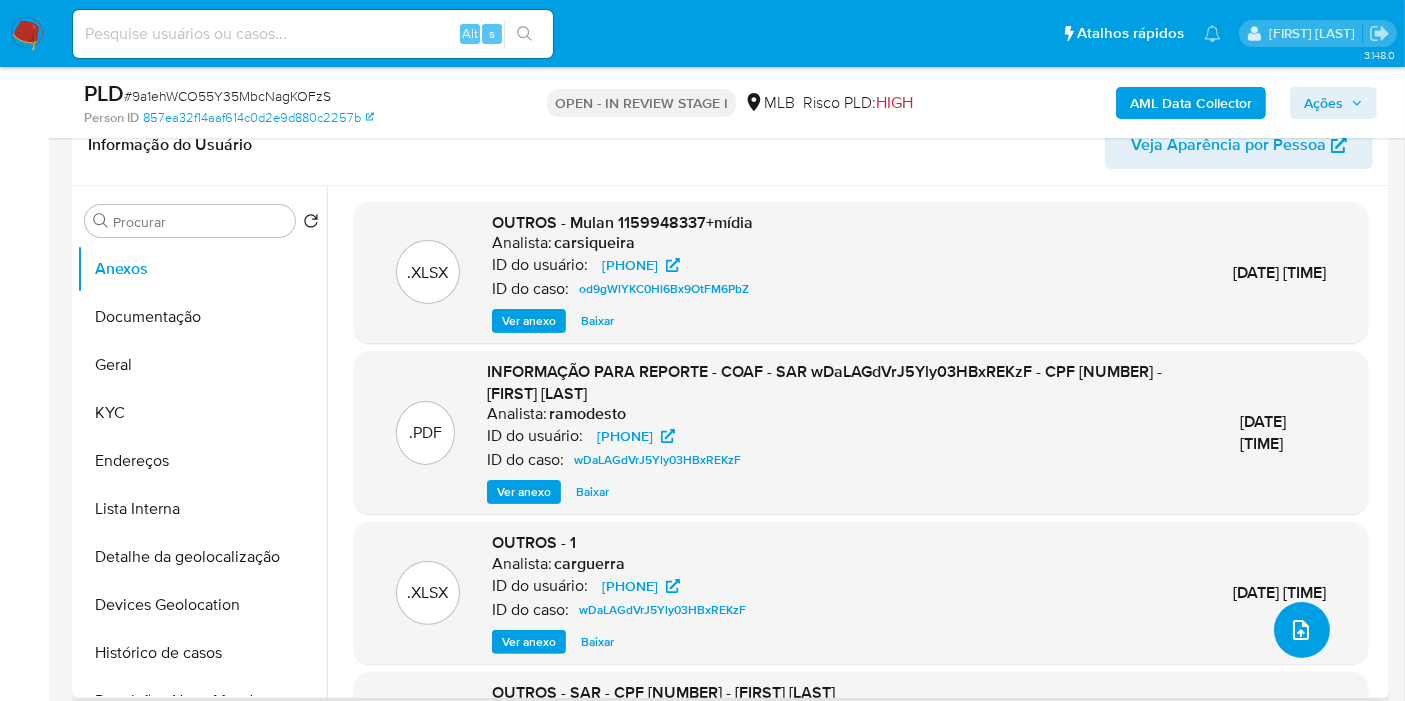 click 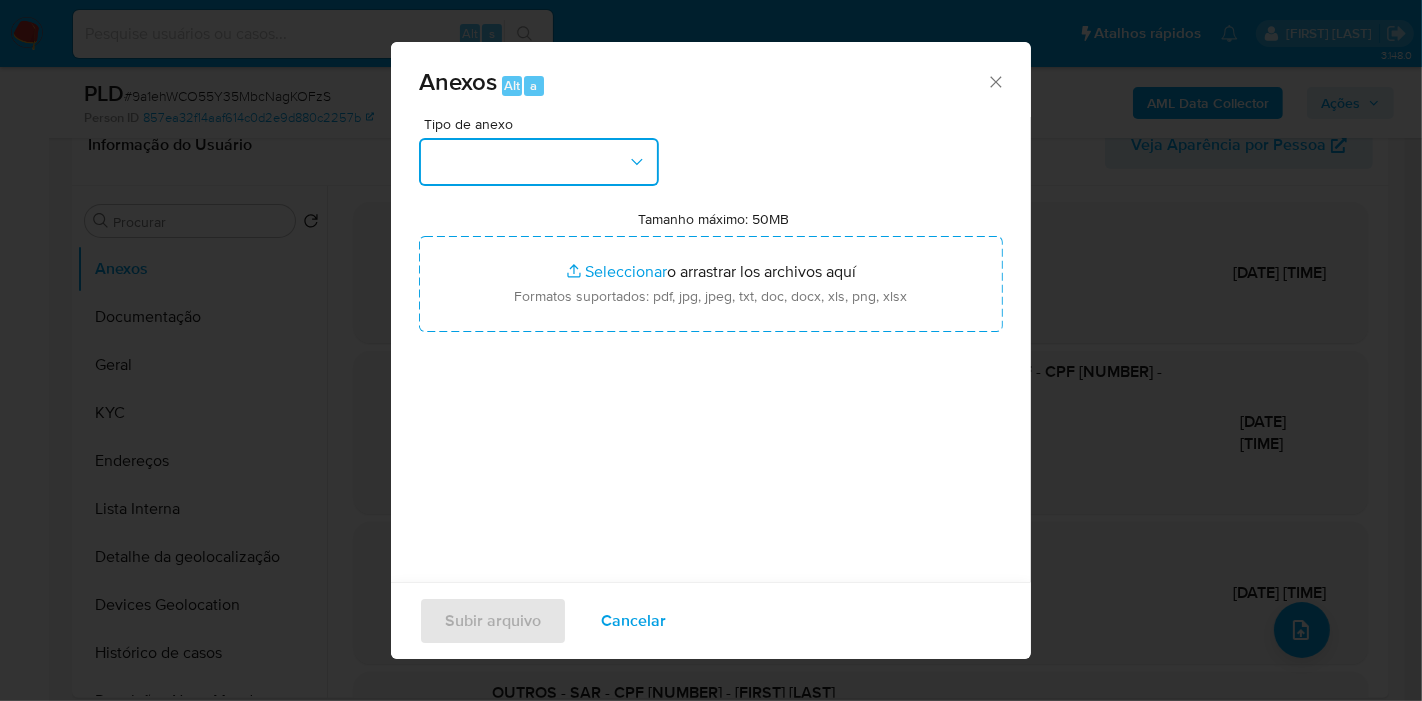 click at bounding box center (539, 162) 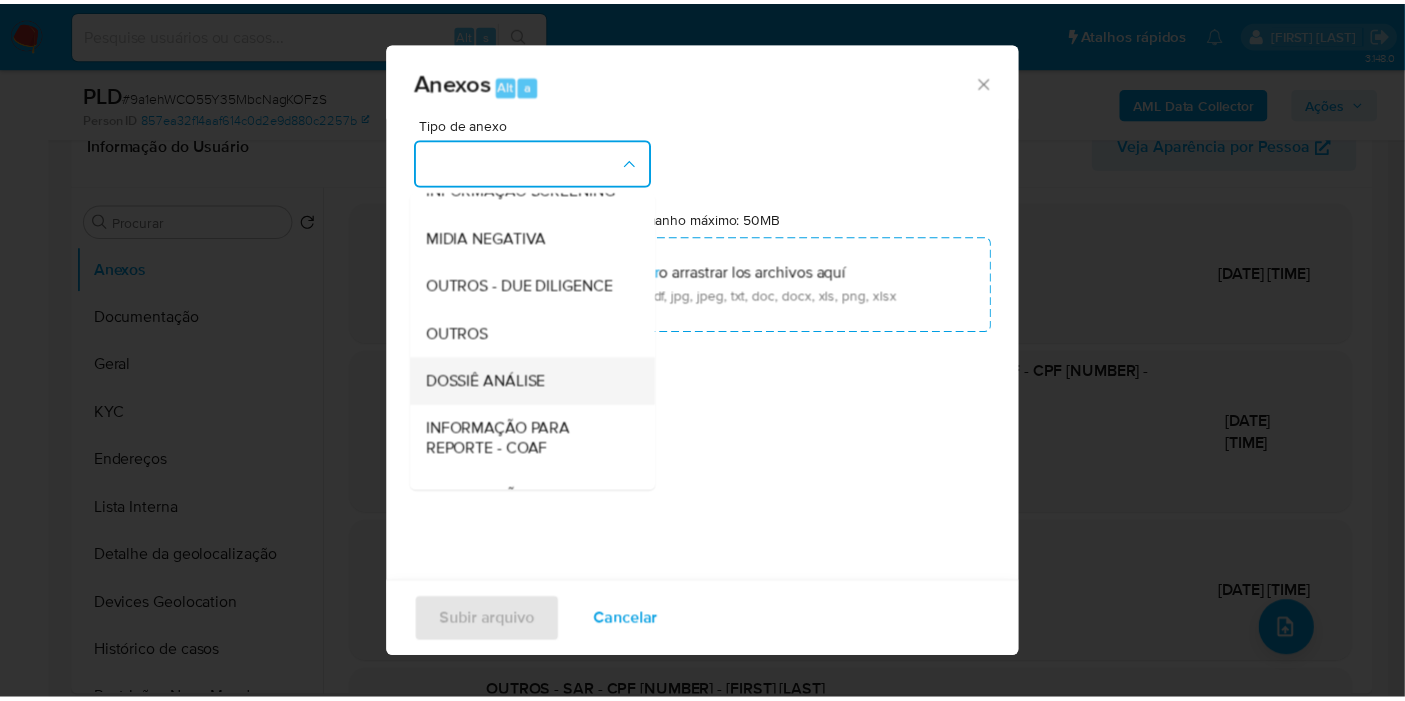 scroll, scrollTop: 222, scrollLeft: 0, axis: vertical 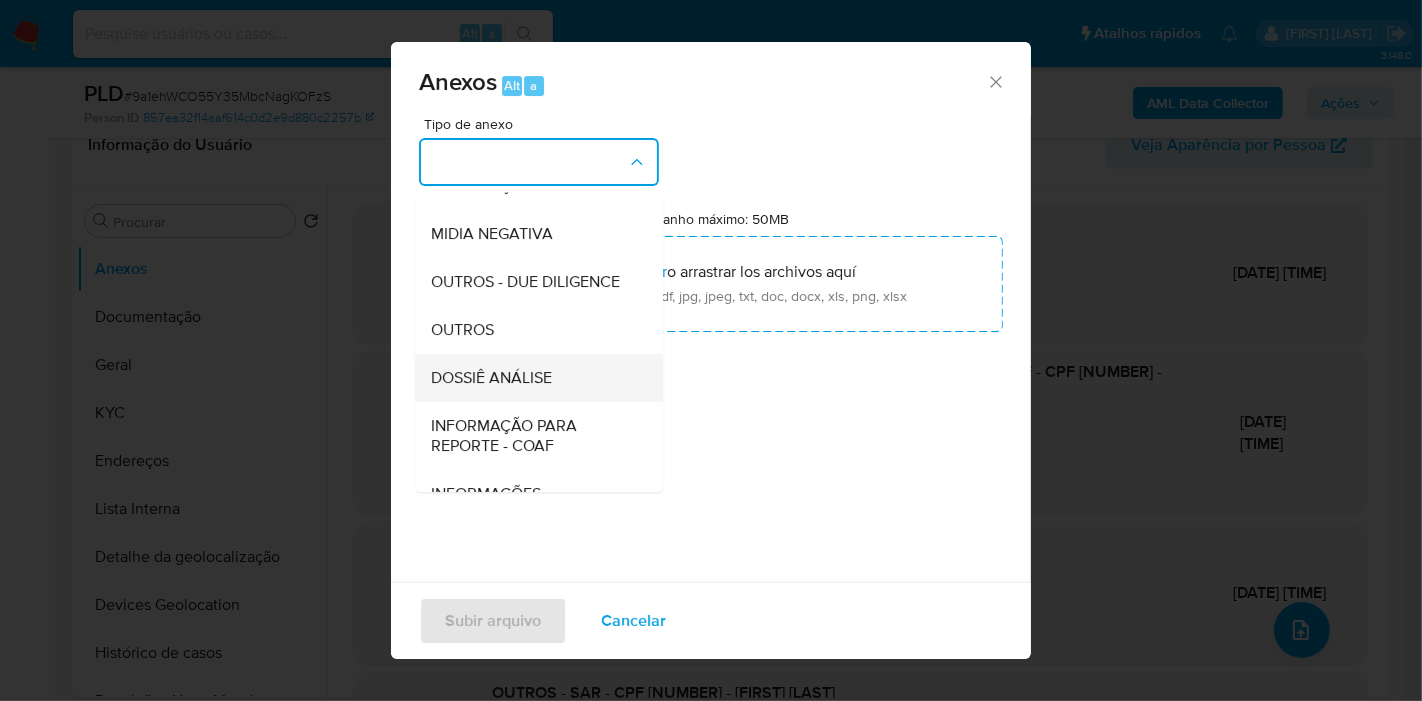 click on "DOSSIÊ ANÁLISE" at bounding box center [533, 378] 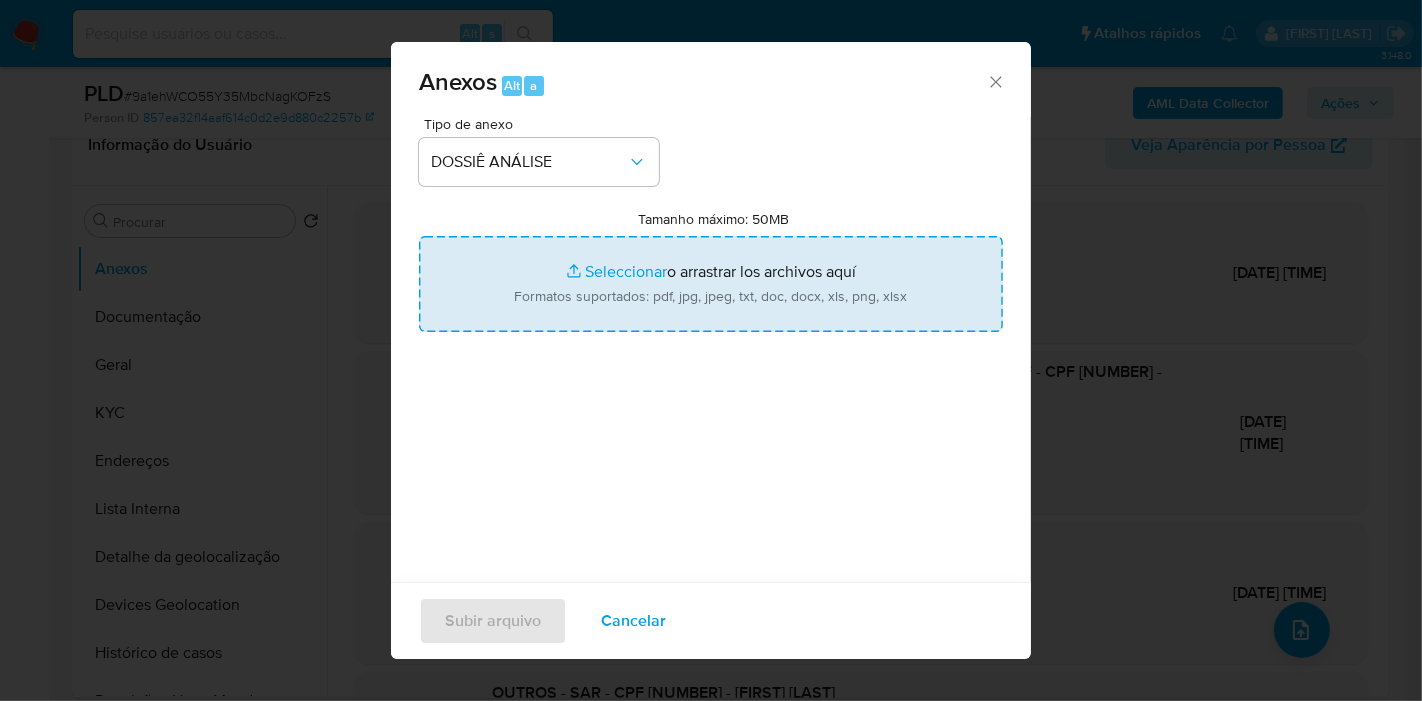 click on "Tamanho máximo: 50MB Seleccionar archivos" at bounding box center [711, 284] 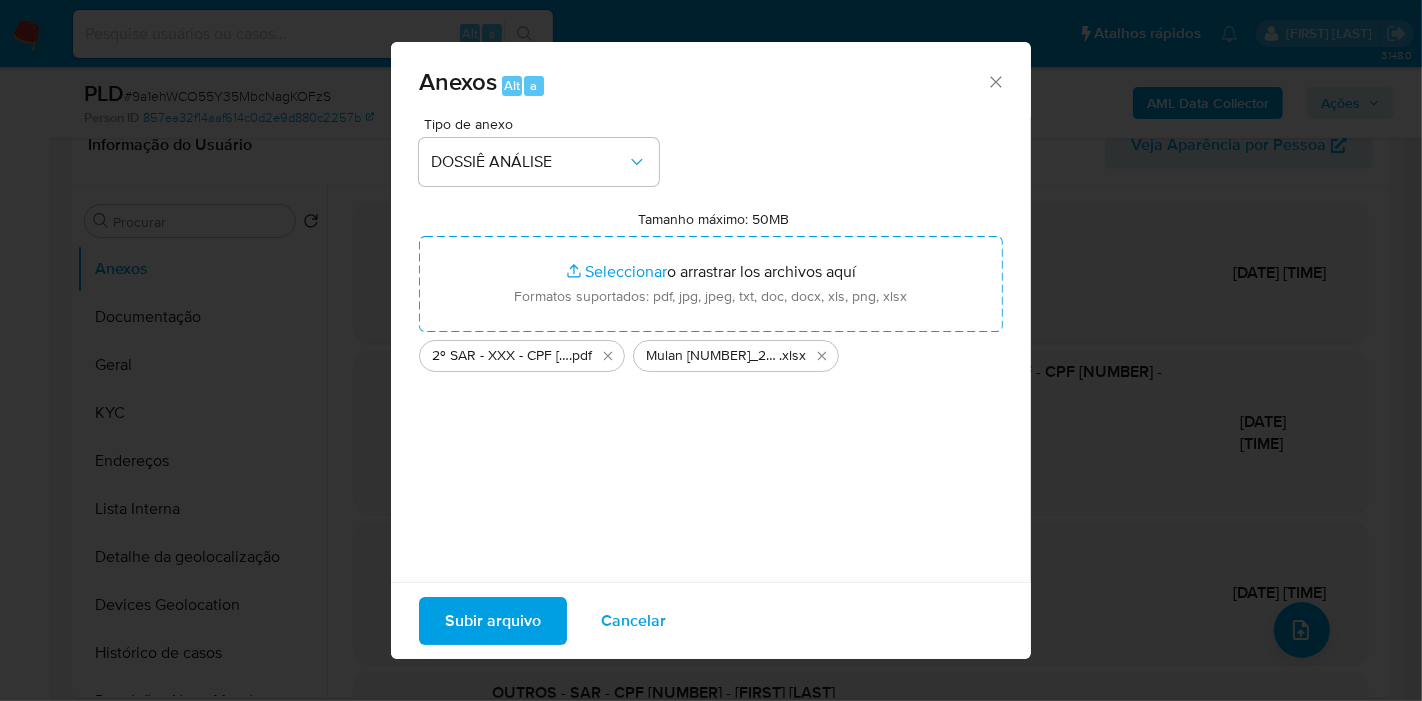 click on "Subir arquivo" at bounding box center (493, 621) 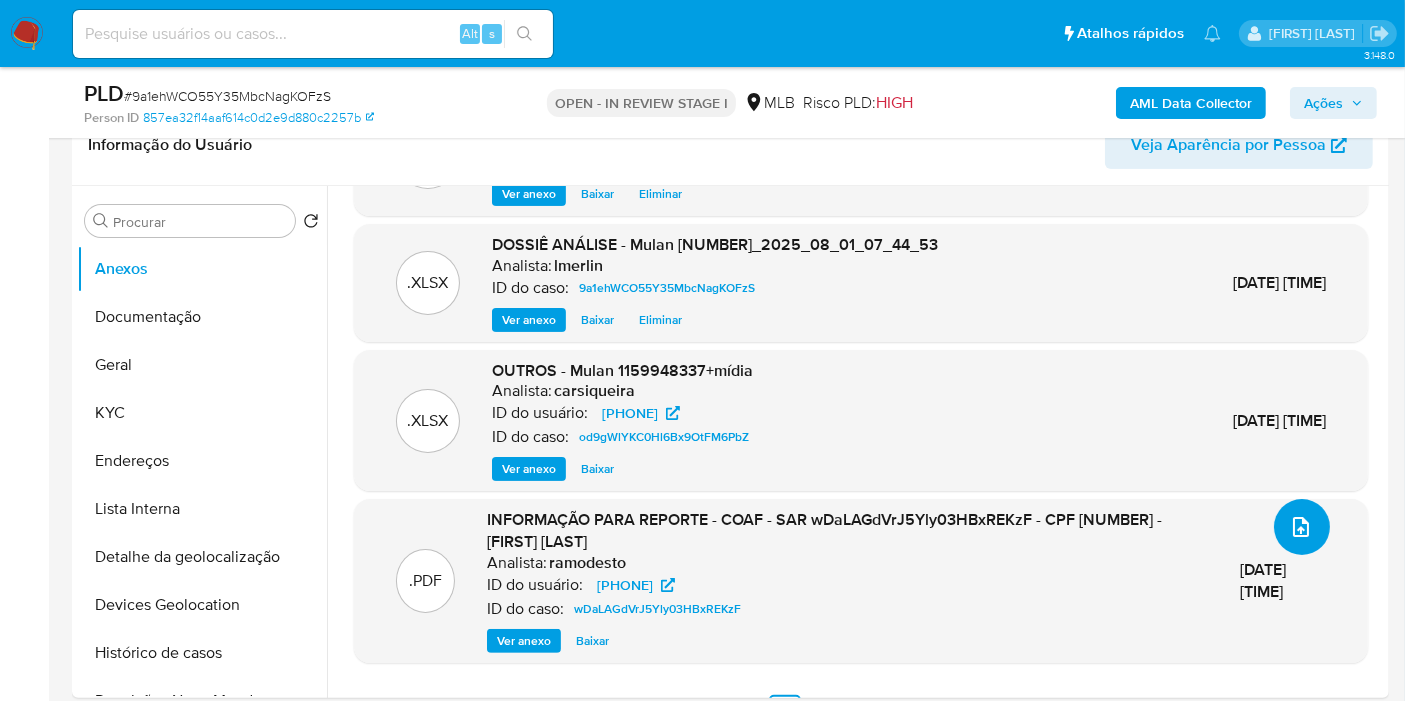 scroll, scrollTop: 0, scrollLeft: 0, axis: both 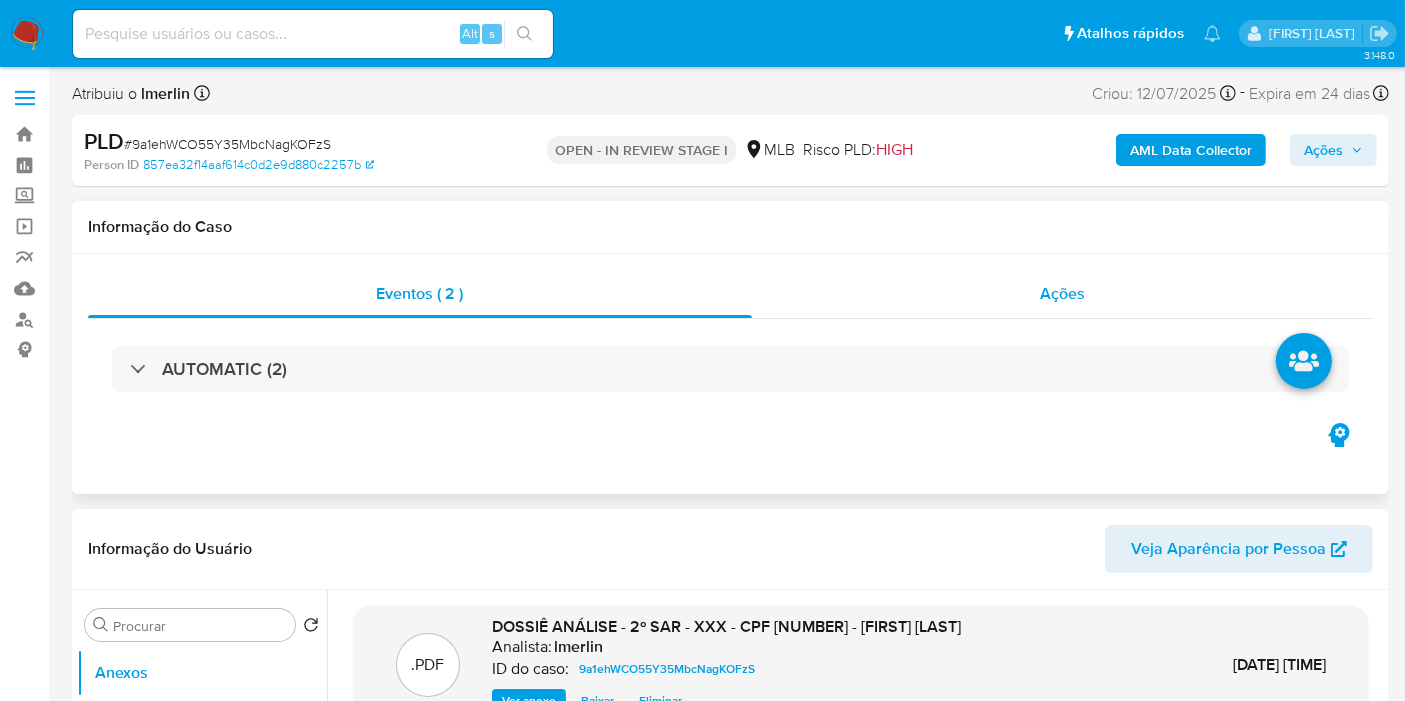 click on "Ações" at bounding box center [1063, 294] 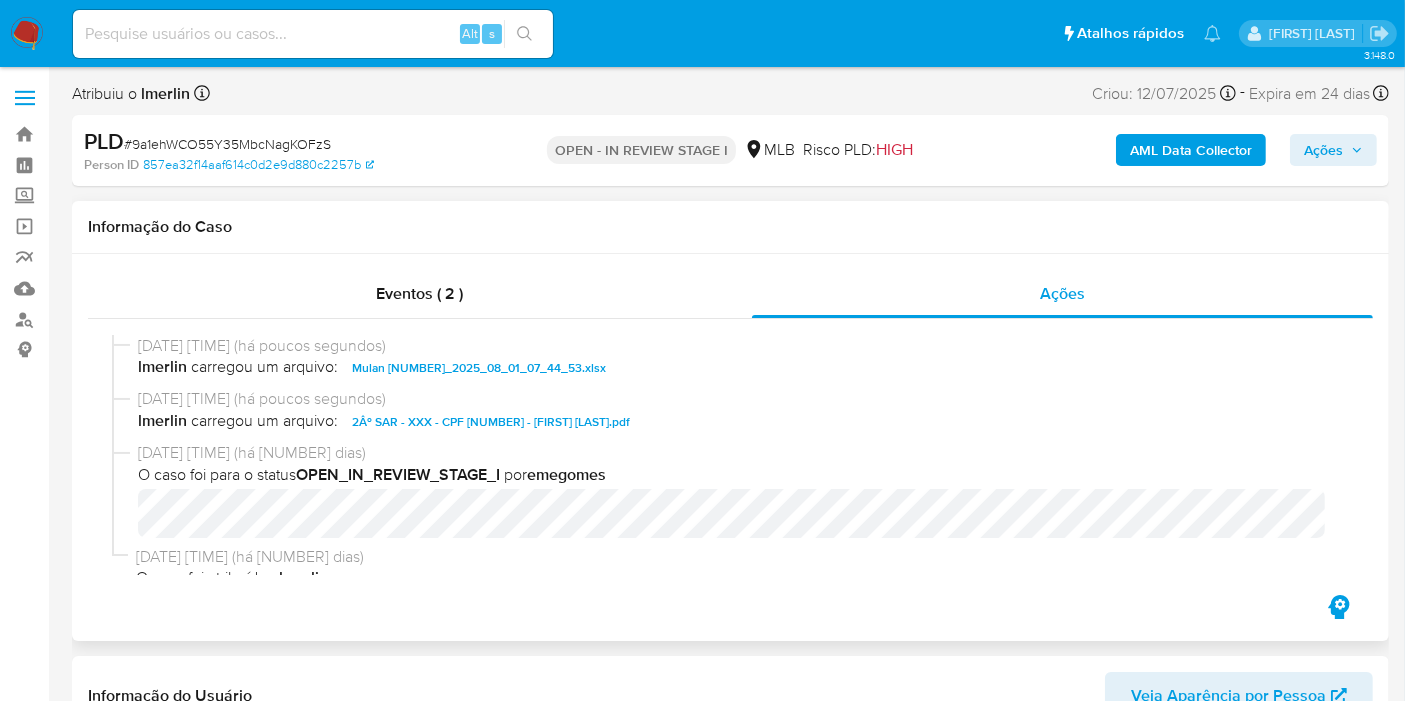 click on "Informação do Caso" at bounding box center (730, 227) 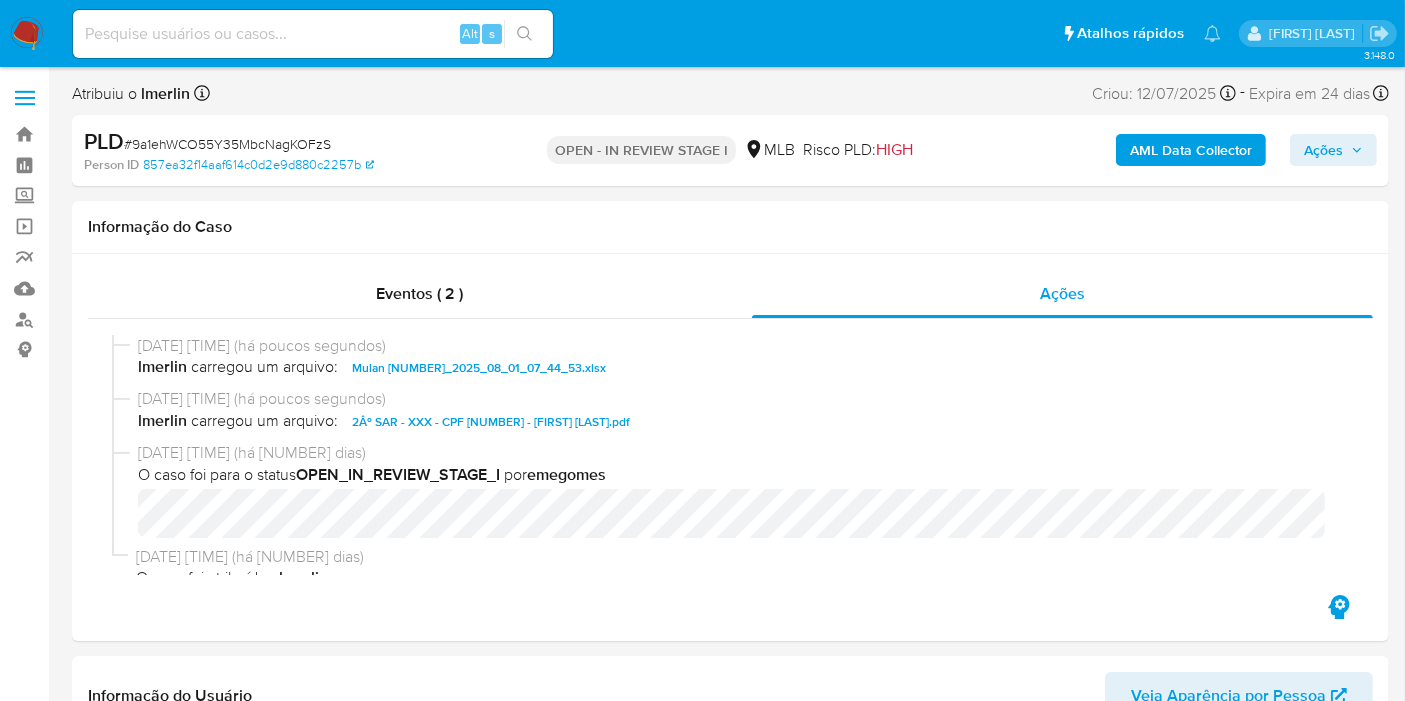 click on "Ações" at bounding box center (1333, 150) 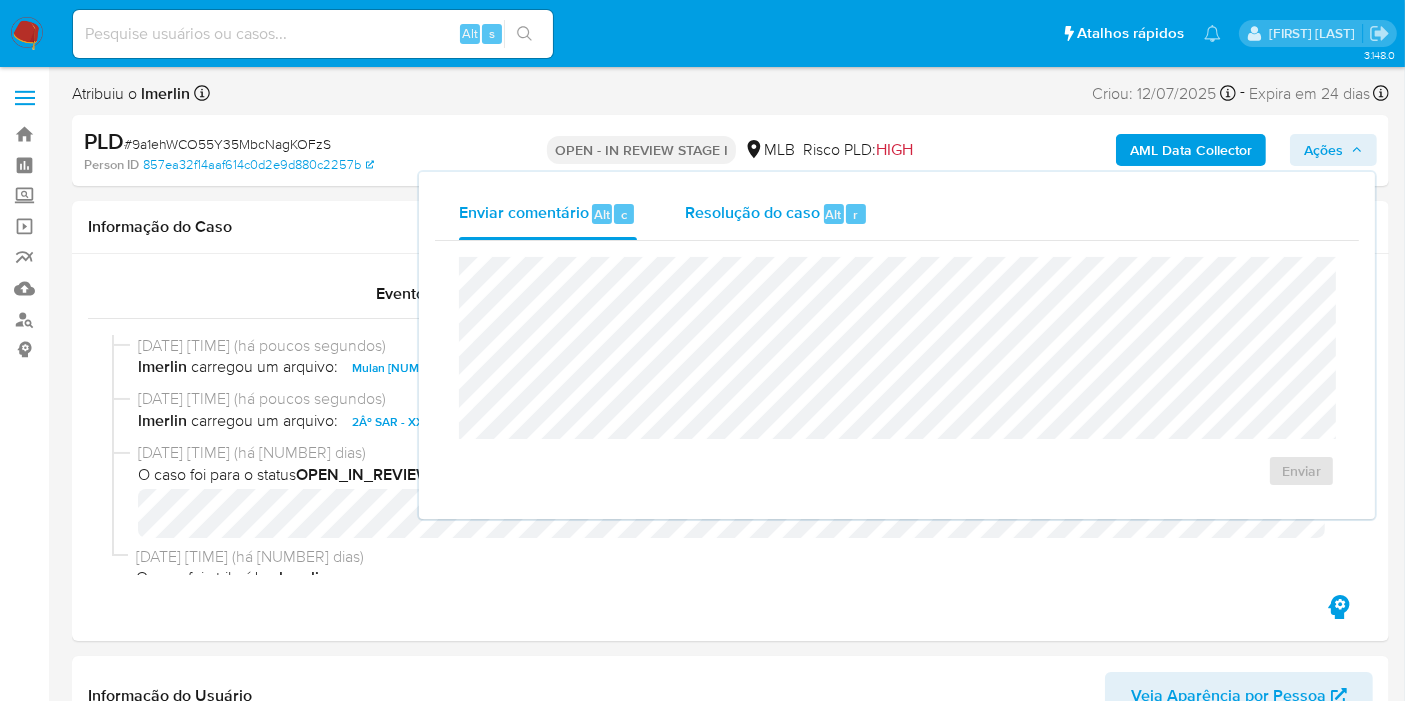 click on "Resolução do caso" at bounding box center [752, 213] 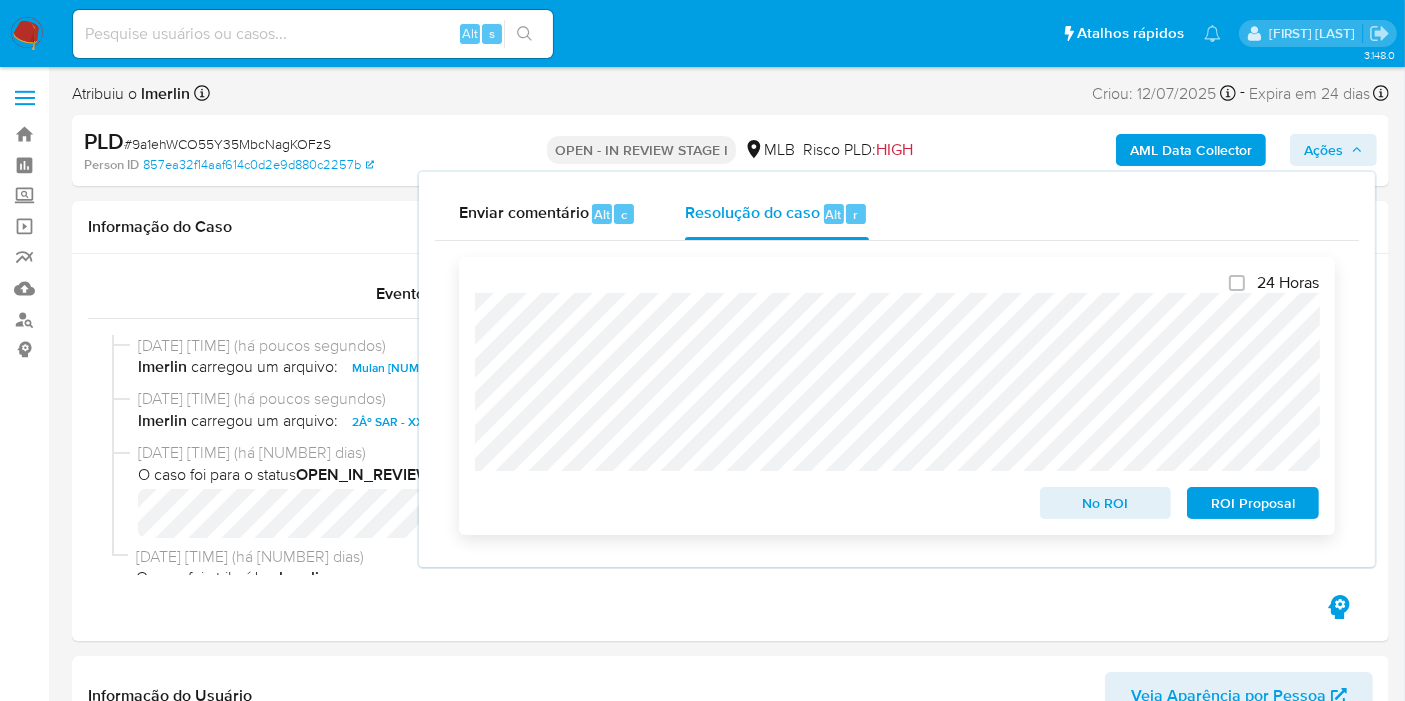 click on "ROI Proposal" at bounding box center (1253, 503) 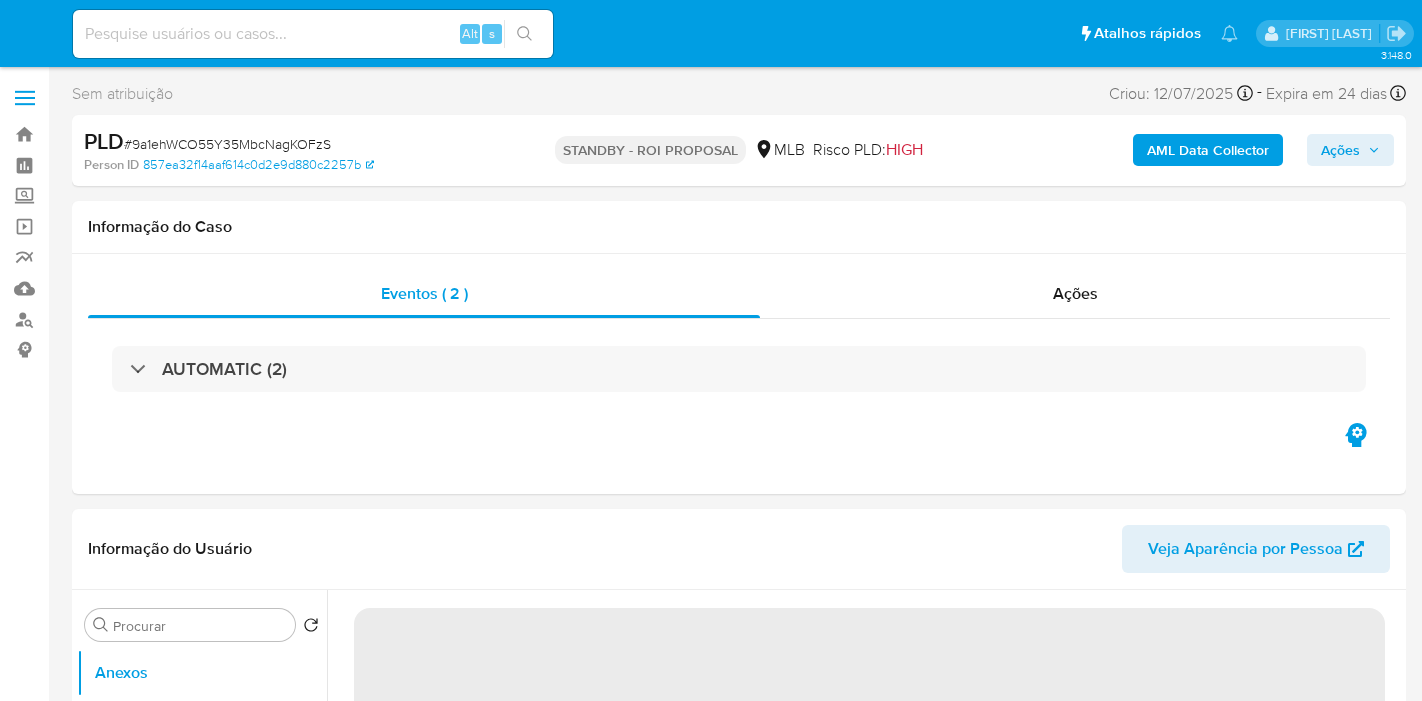 select on "10" 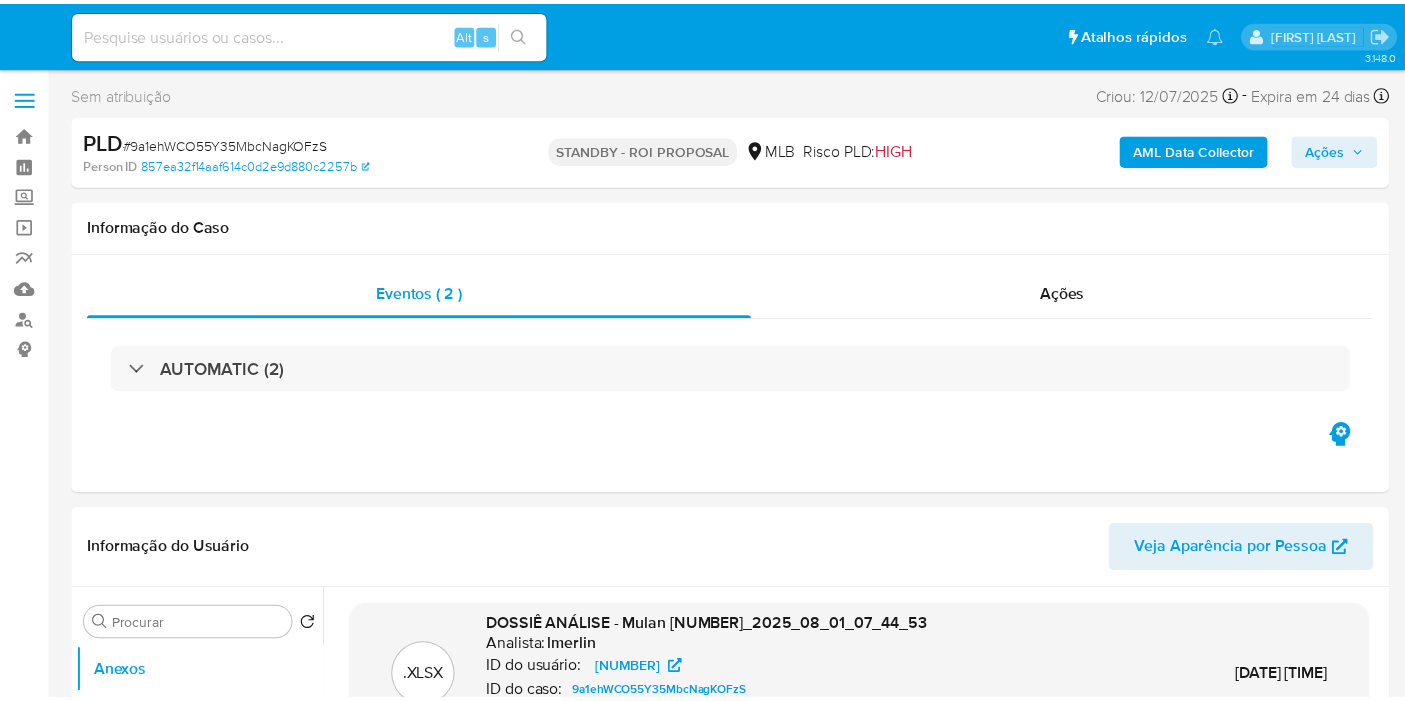 scroll, scrollTop: 0, scrollLeft: 0, axis: both 